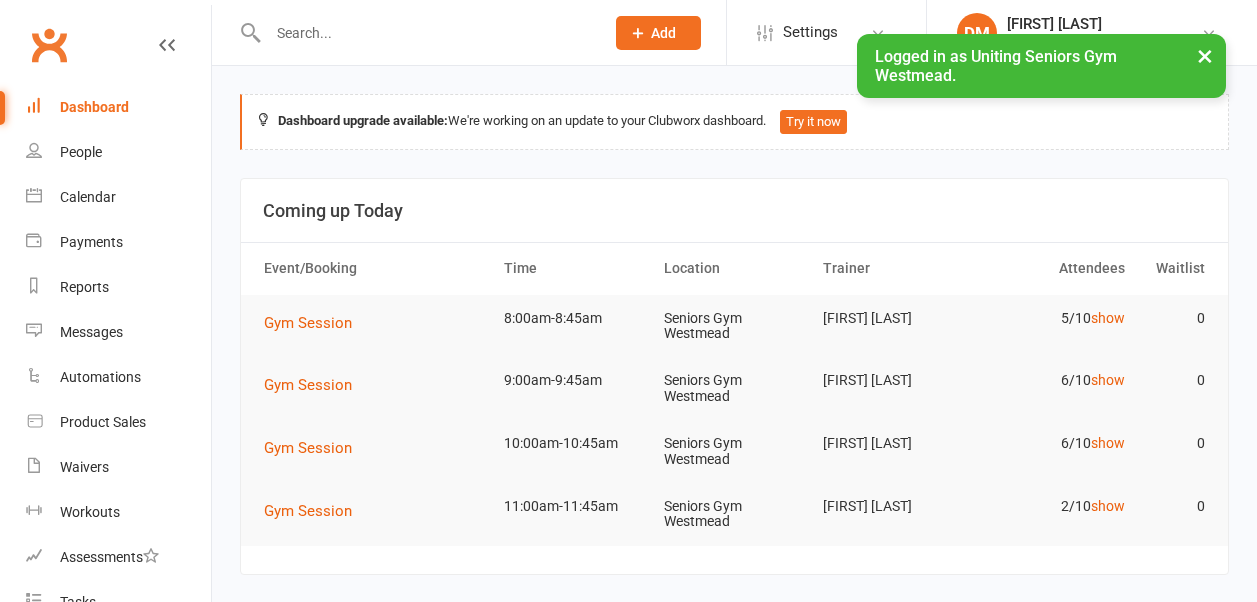 scroll, scrollTop: 0, scrollLeft: 0, axis: both 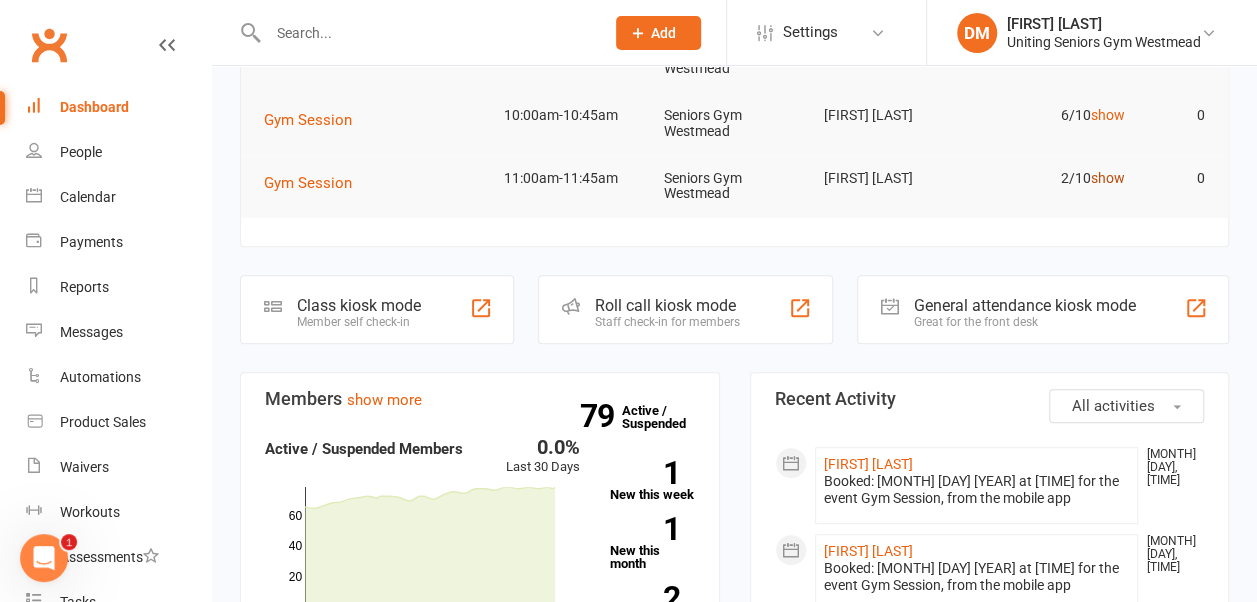 click on "show" at bounding box center (1108, 178) 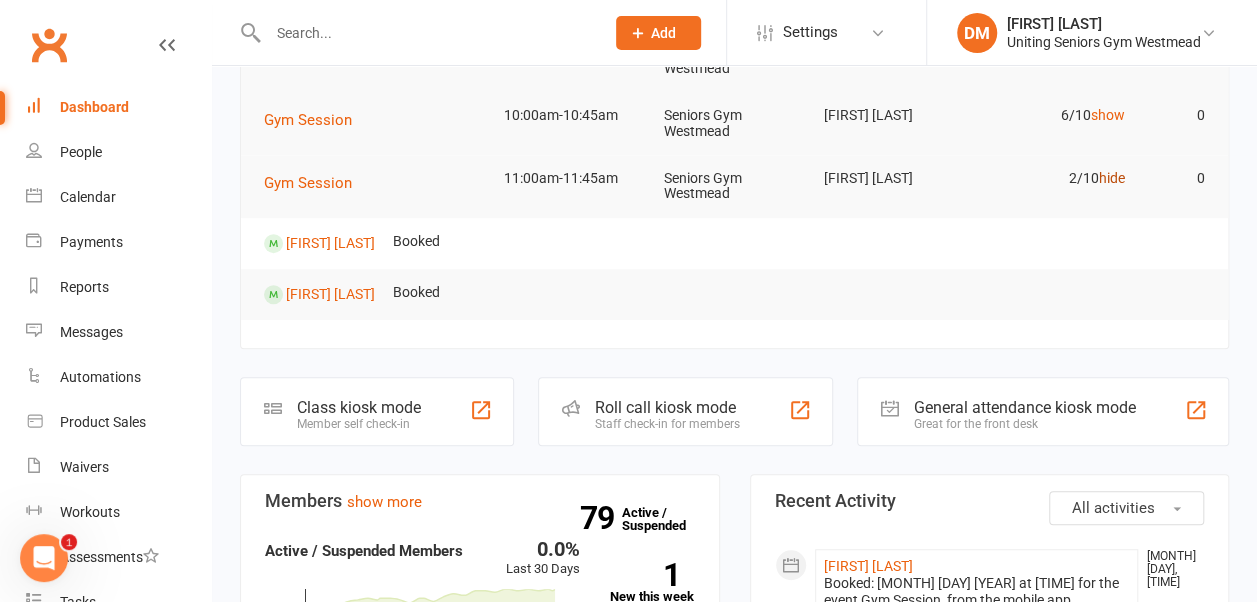 click on "hide" at bounding box center (1112, 178) 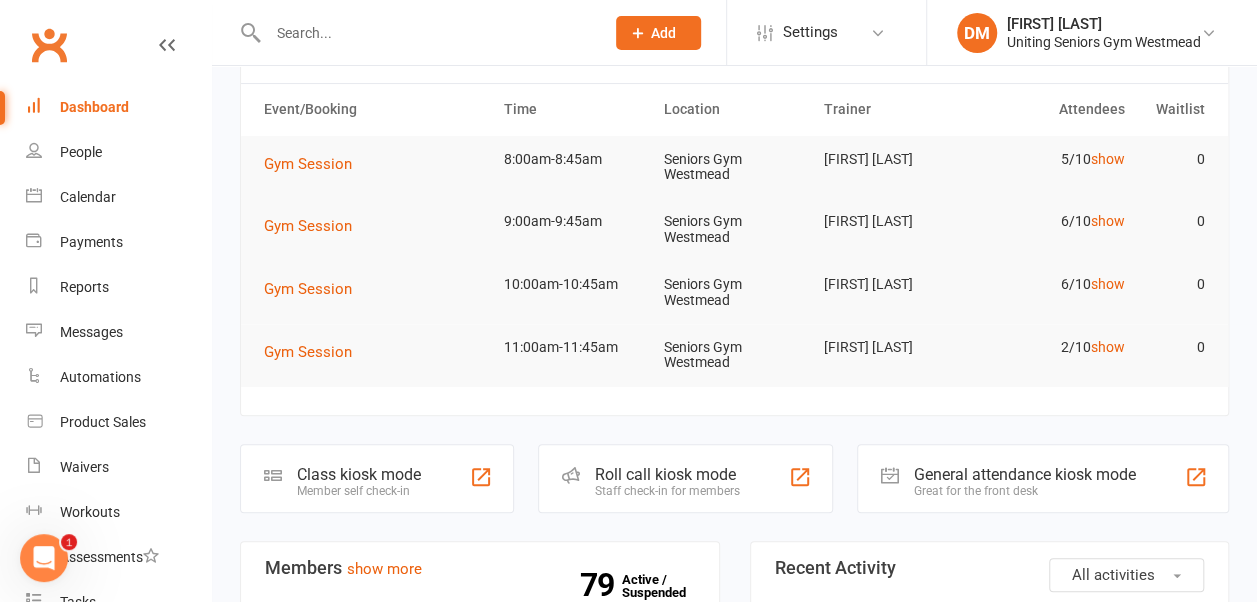 scroll, scrollTop: 91, scrollLeft: 0, axis: vertical 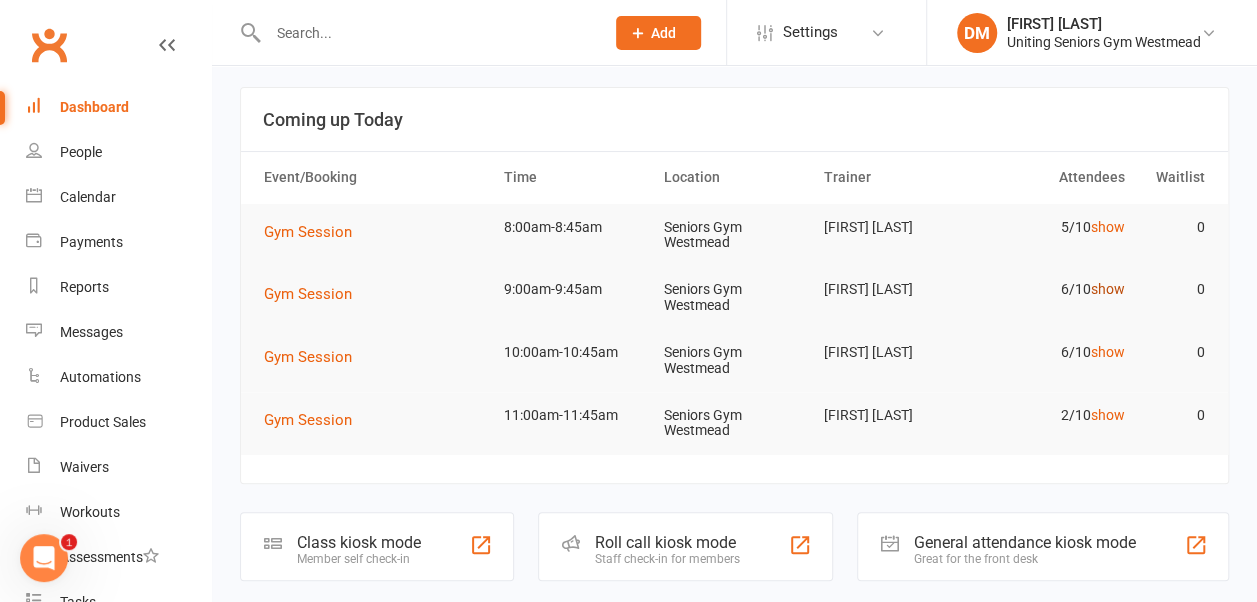 click on "show" at bounding box center (1108, 289) 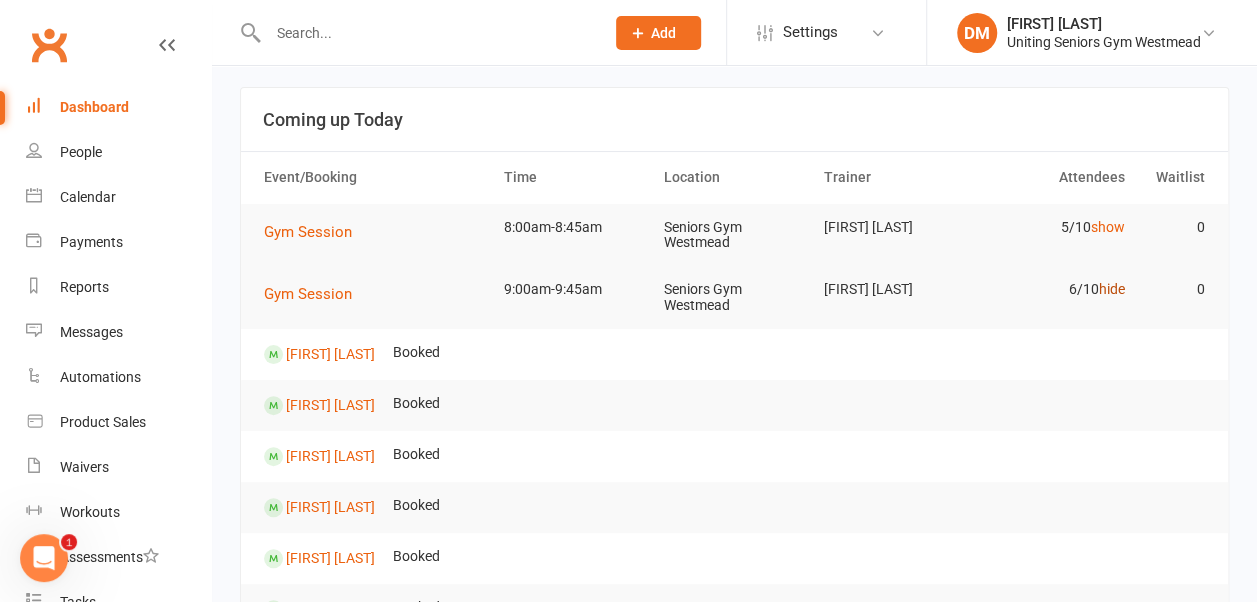 click on "hide" at bounding box center [1112, 289] 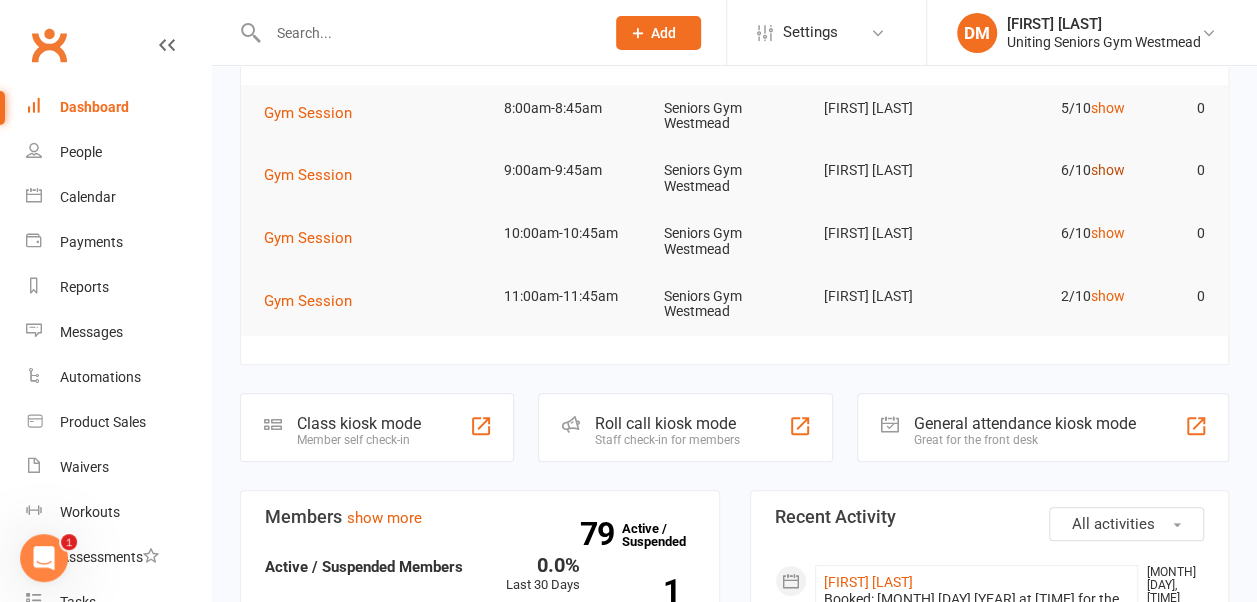 scroll, scrollTop: 209, scrollLeft: 0, axis: vertical 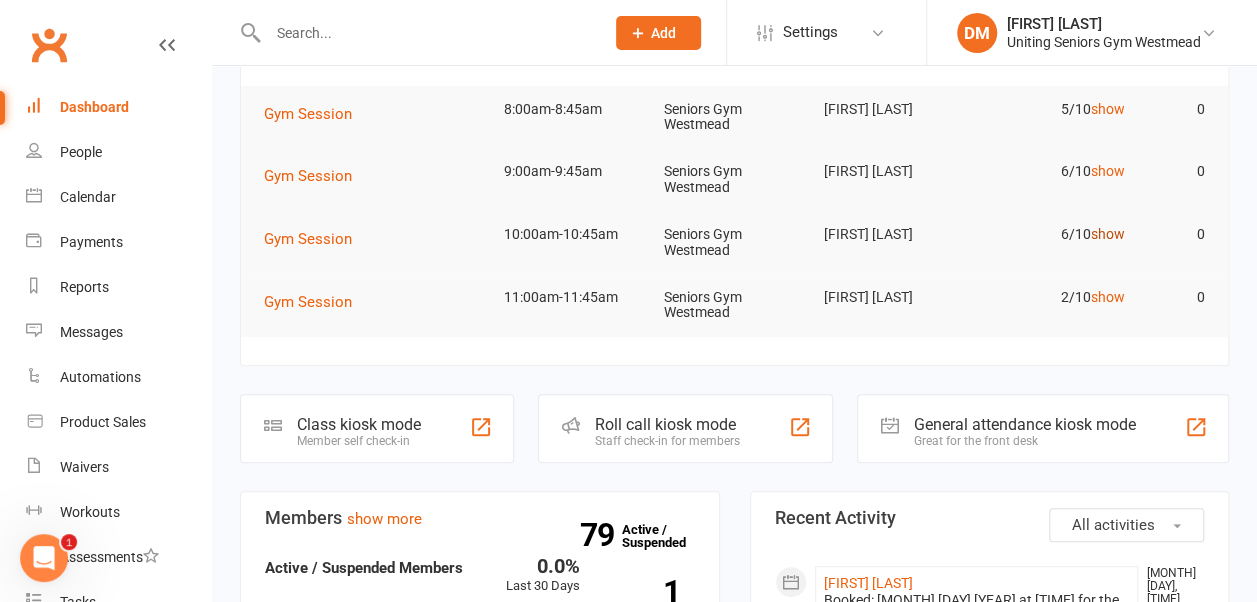 click on "show" at bounding box center [1108, 234] 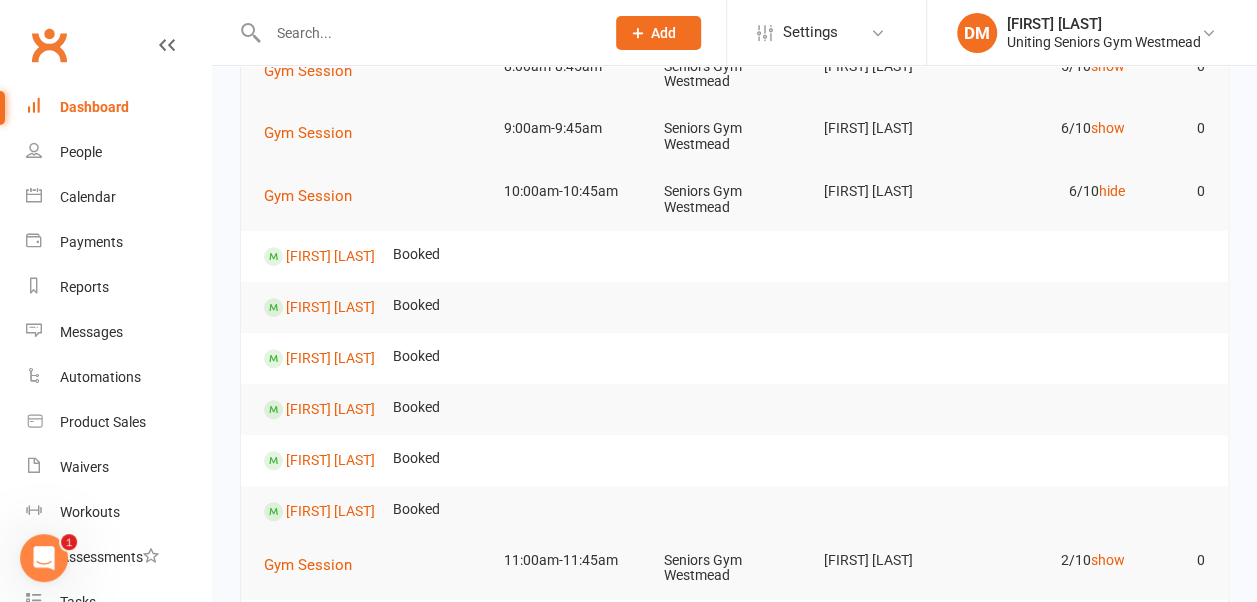 scroll, scrollTop: 199, scrollLeft: 0, axis: vertical 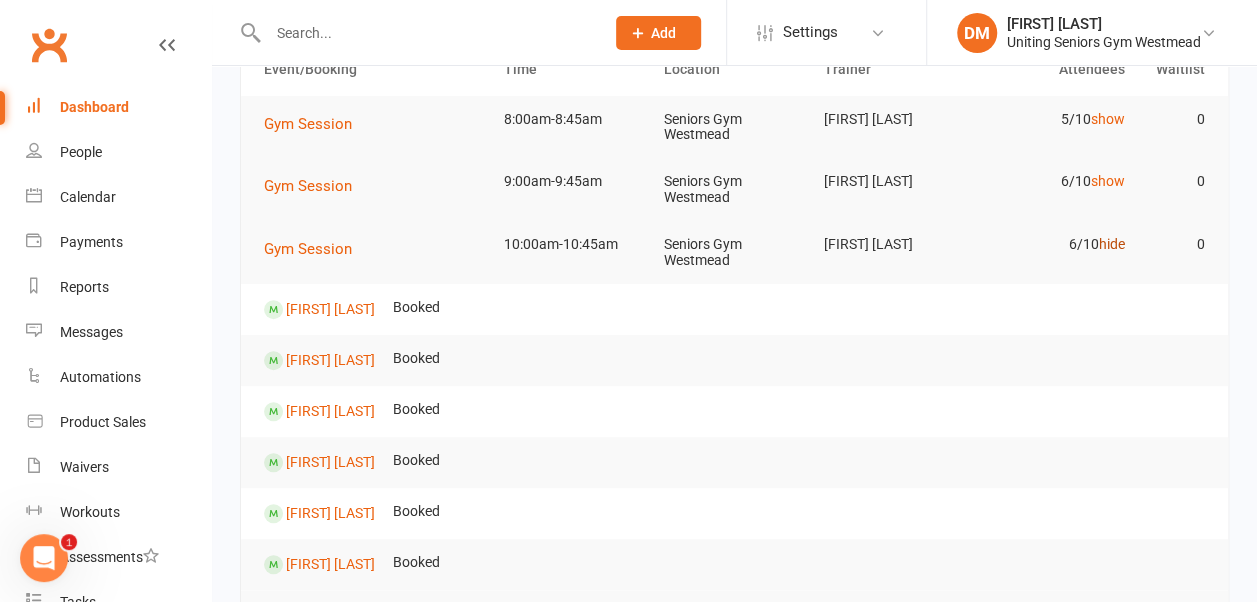 click on "hide" at bounding box center [1112, 244] 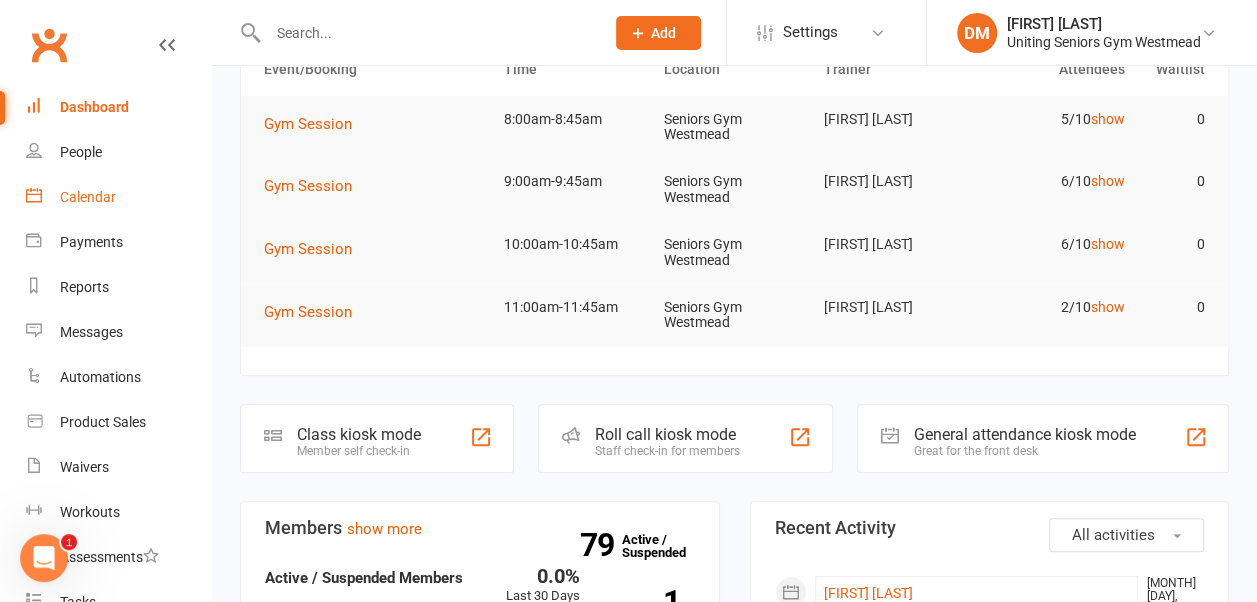 click on "Calendar" at bounding box center (88, 197) 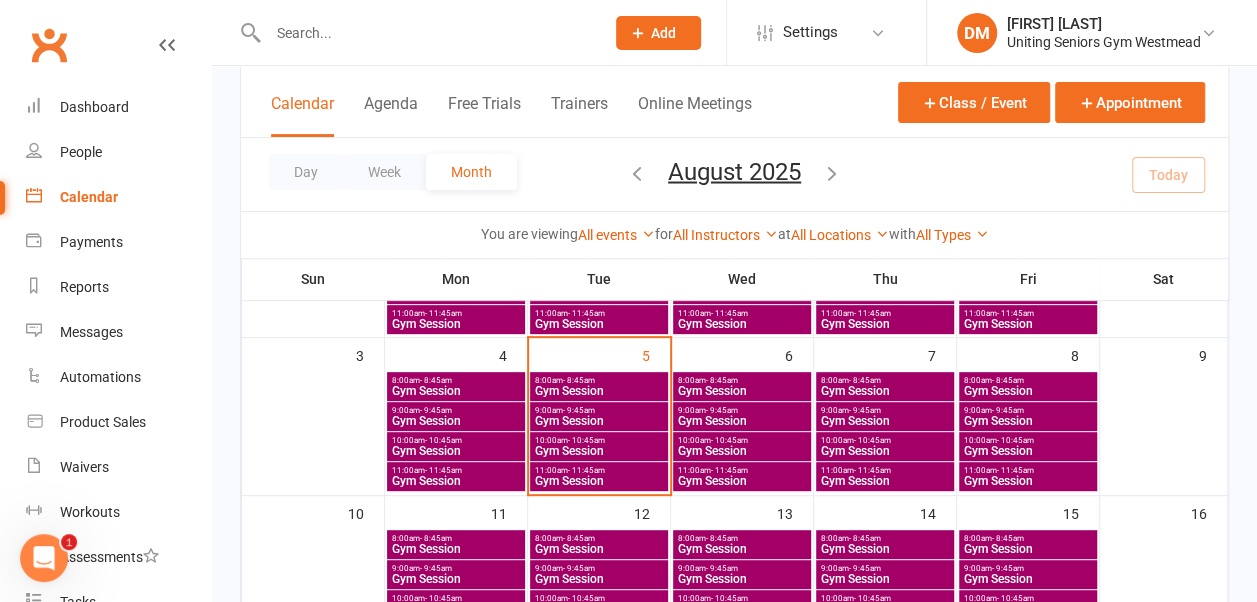 scroll, scrollTop: 243, scrollLeft: 0, axis: vertical 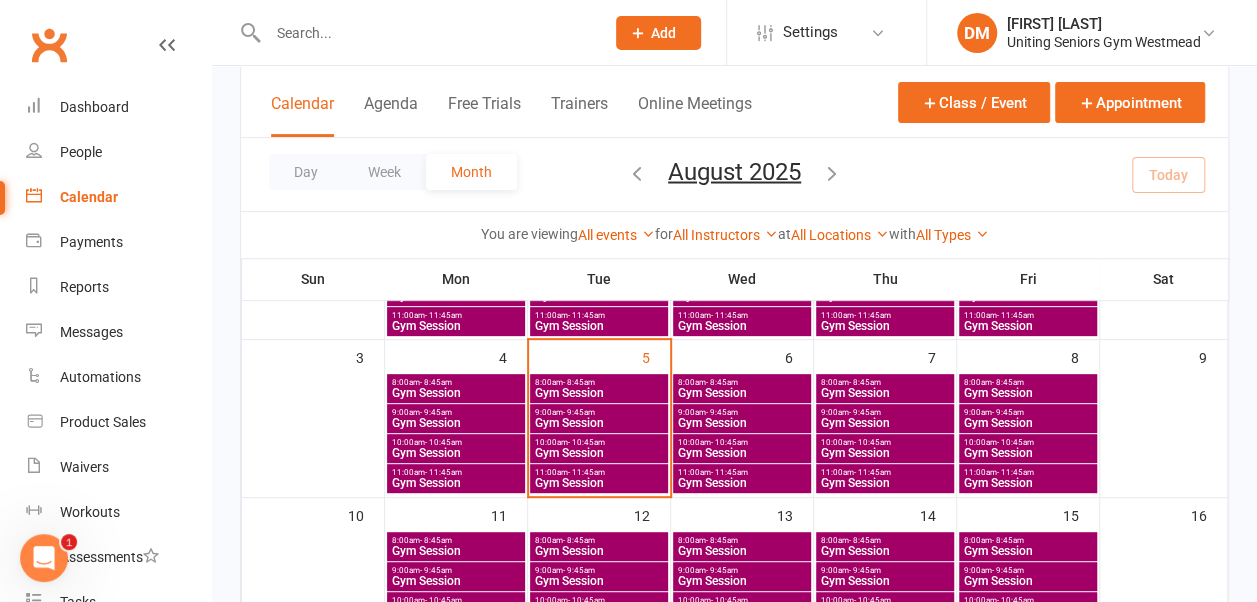 click on "10:00am  - 10:45am" at bounding box center [1028, 442] 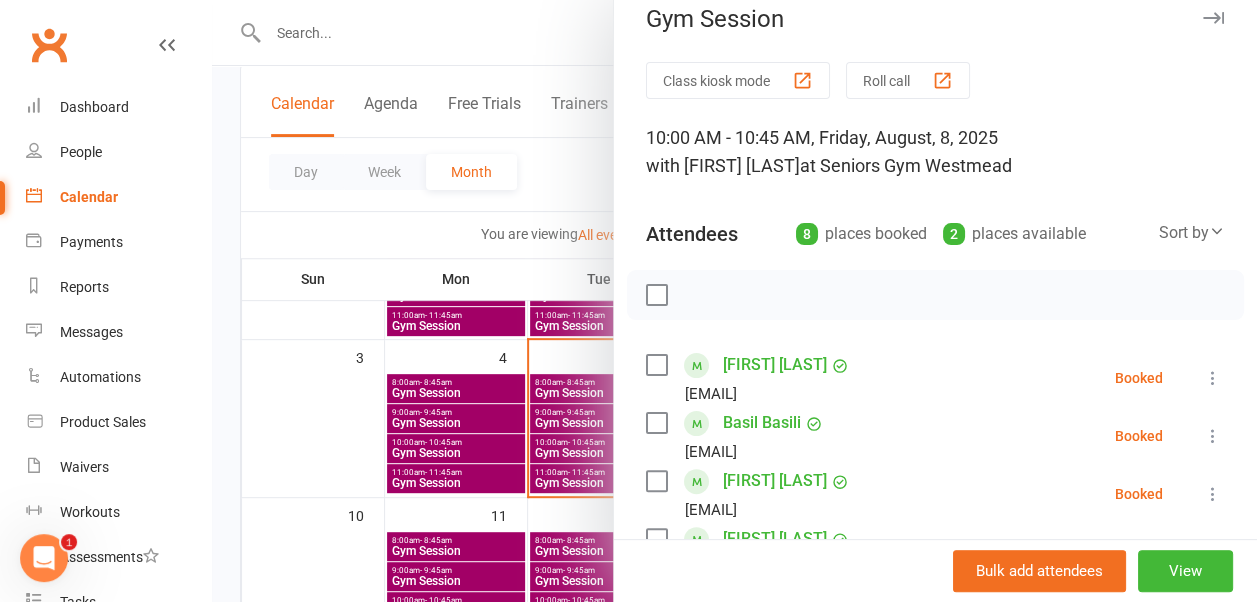 scroll, scrollTop: 0, scrollLeft: 0, axis: both 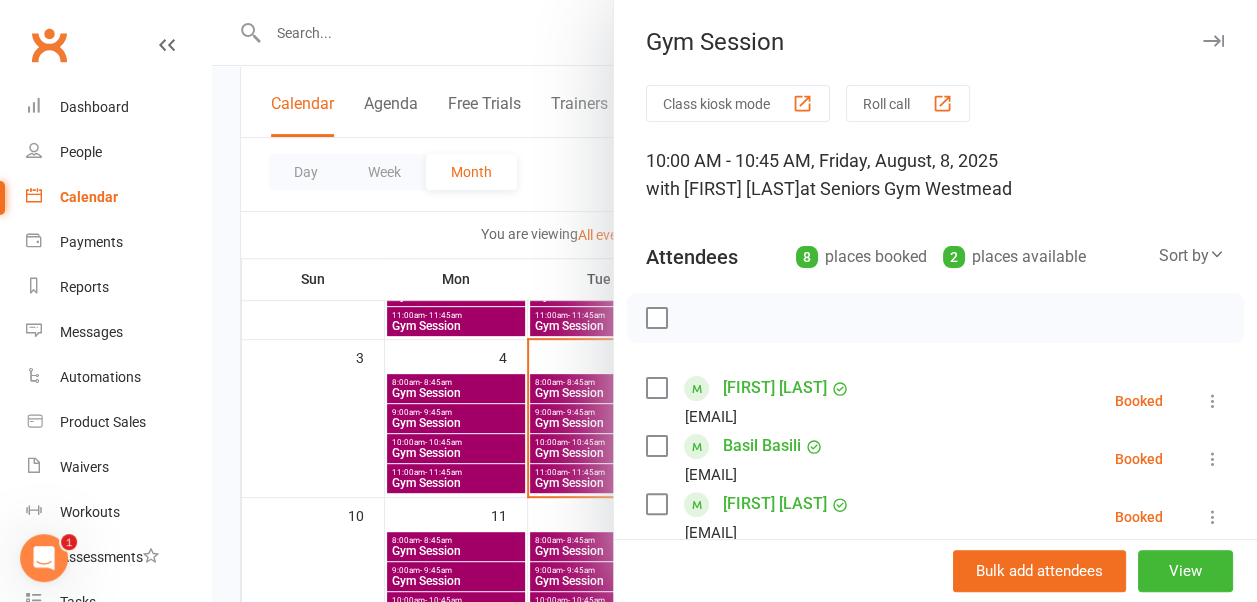 click at bounding box center (1213, 41) 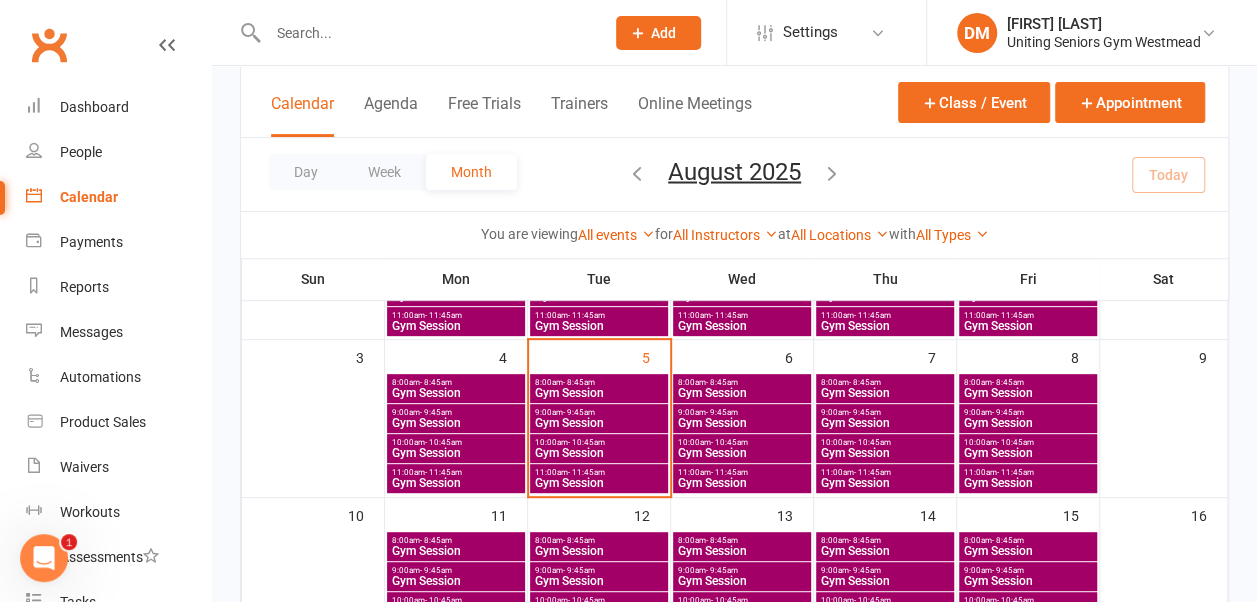 click on "11:00am  - 11:45am" at bounding box center [885, 472] 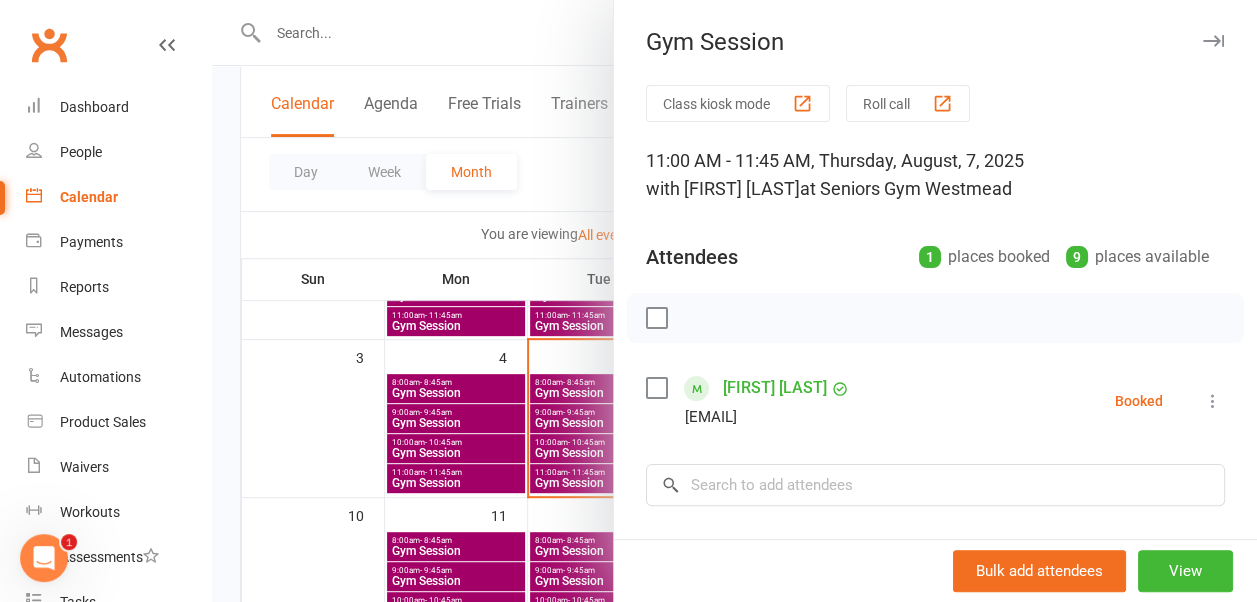 click at bounding box center [1213, 41] 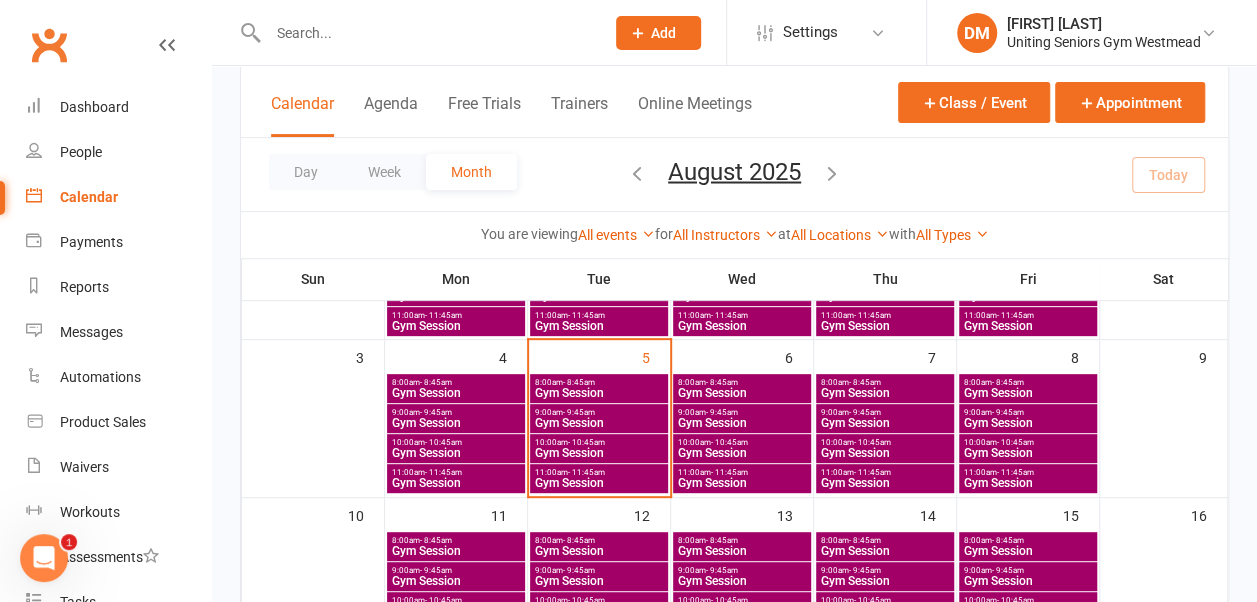 click on "Gym Session" at bounding box center [742, 483] 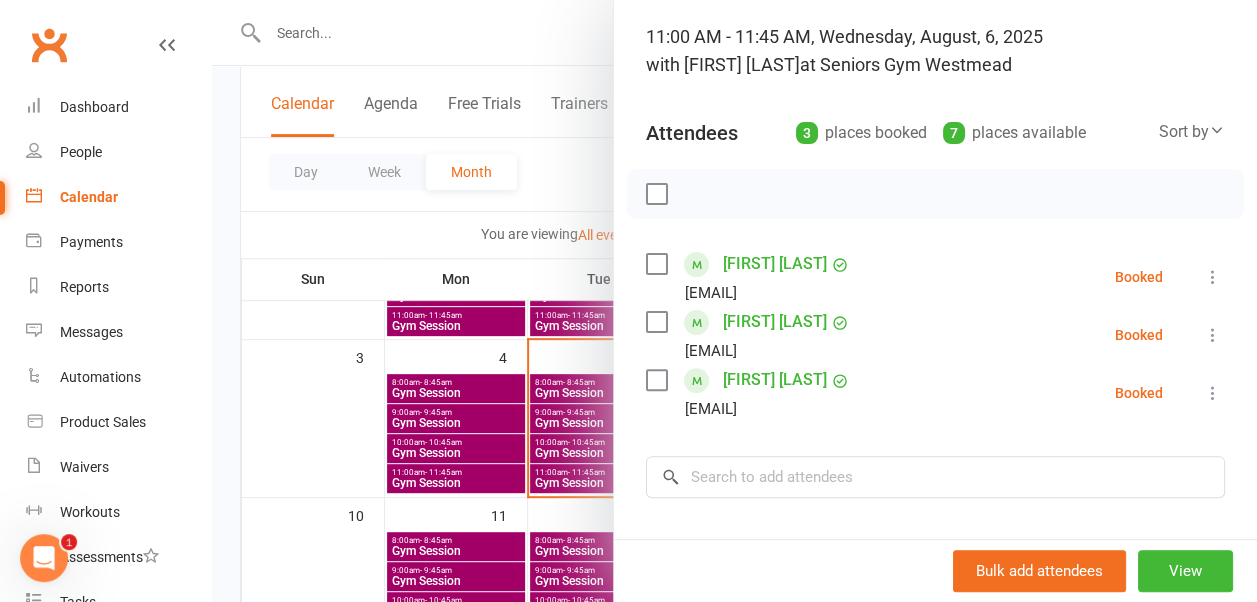 scroll, scrollTop: 0, scrollLeft: 0, axis: both 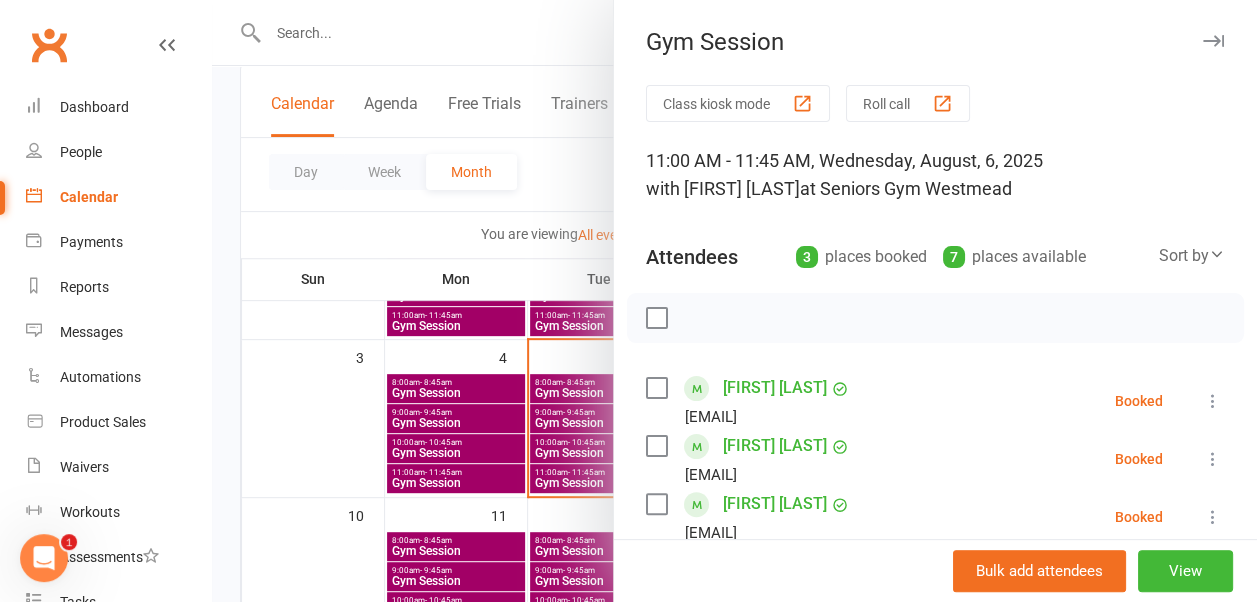 click at bounding box center [1213, 41] 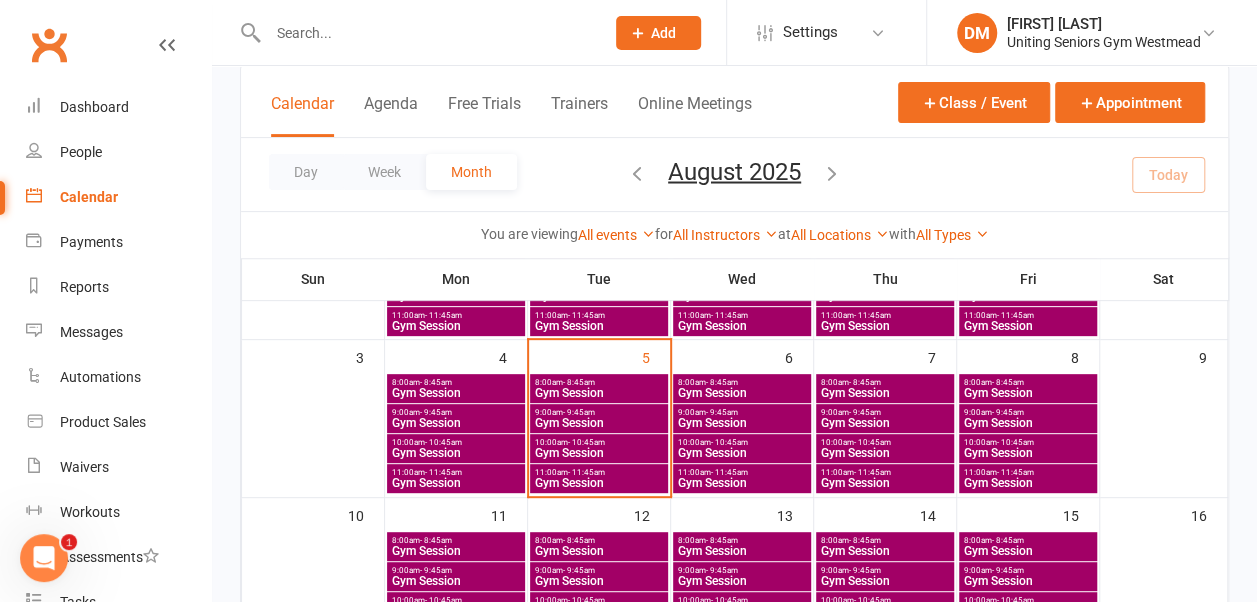 click on "8:00am  - 8:45am" at bounding box center (742, 382) 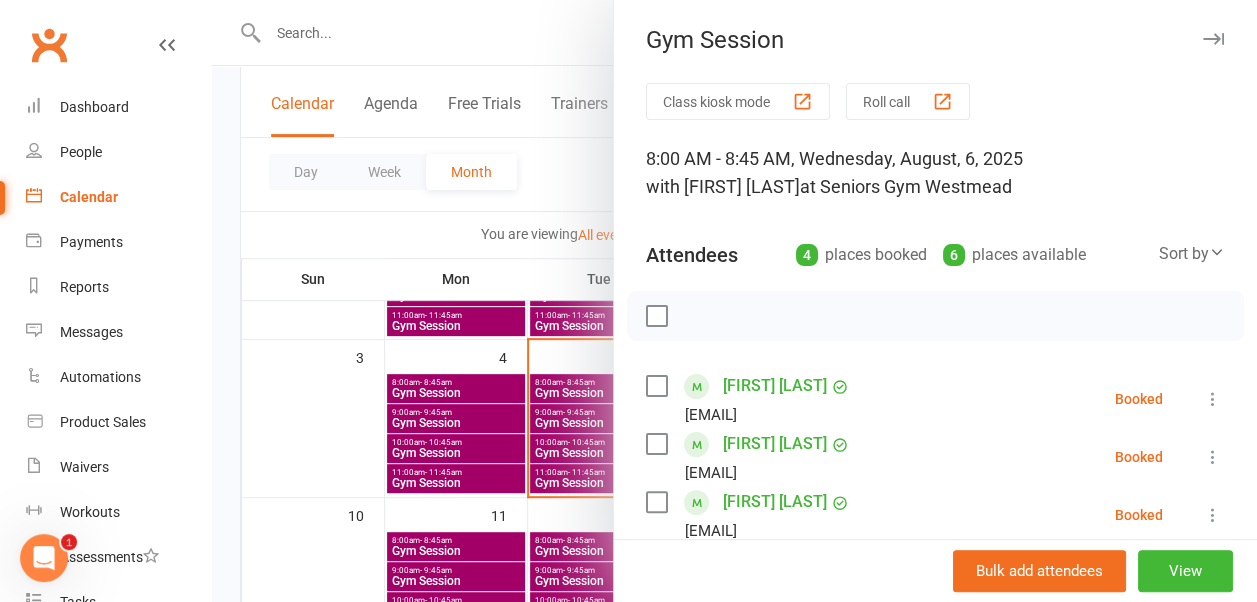 scroll, scrollTop: 0, scrollLeft: 0, axis: both 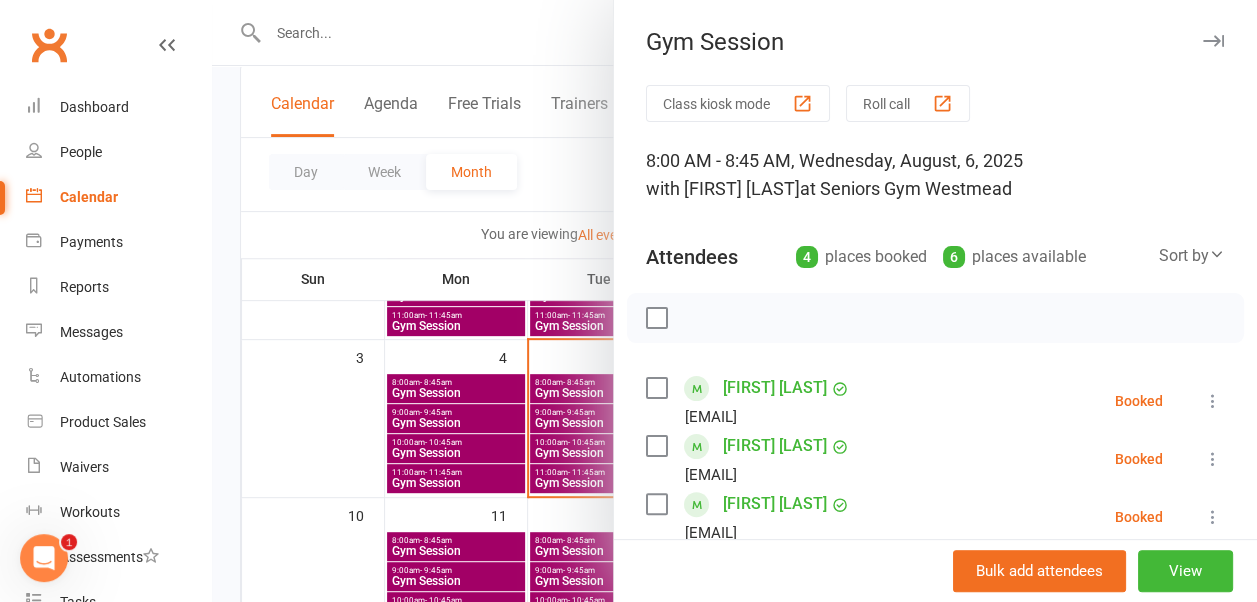 click at bounding box center (1213, 41) 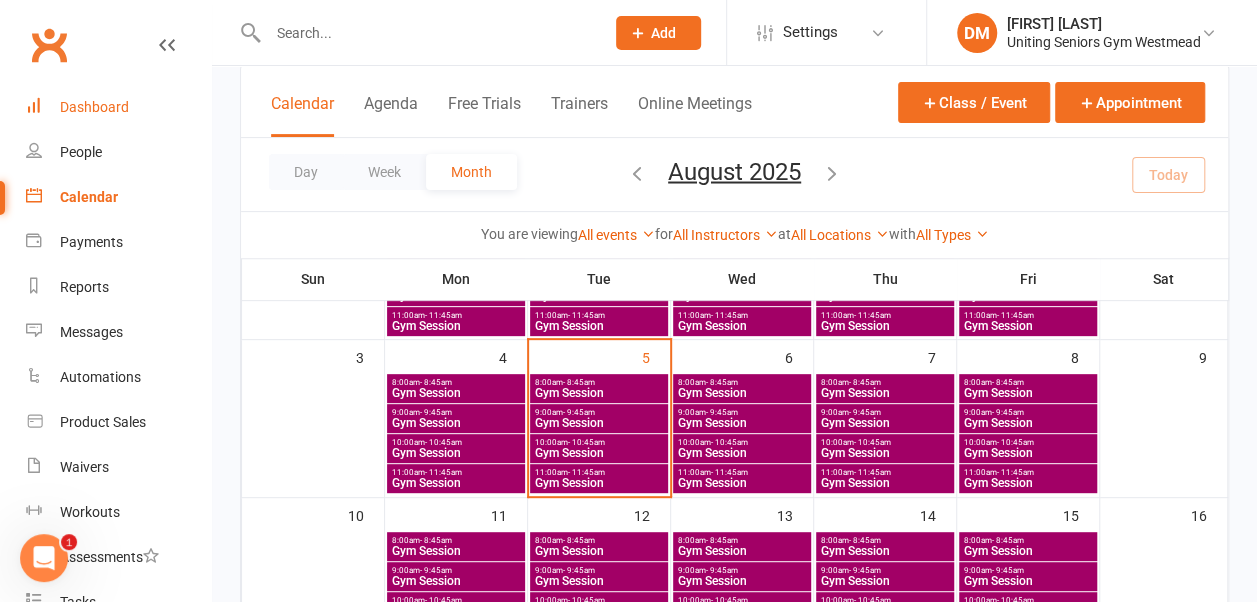 click on "Dashboard" at bounding box center (94, 107) 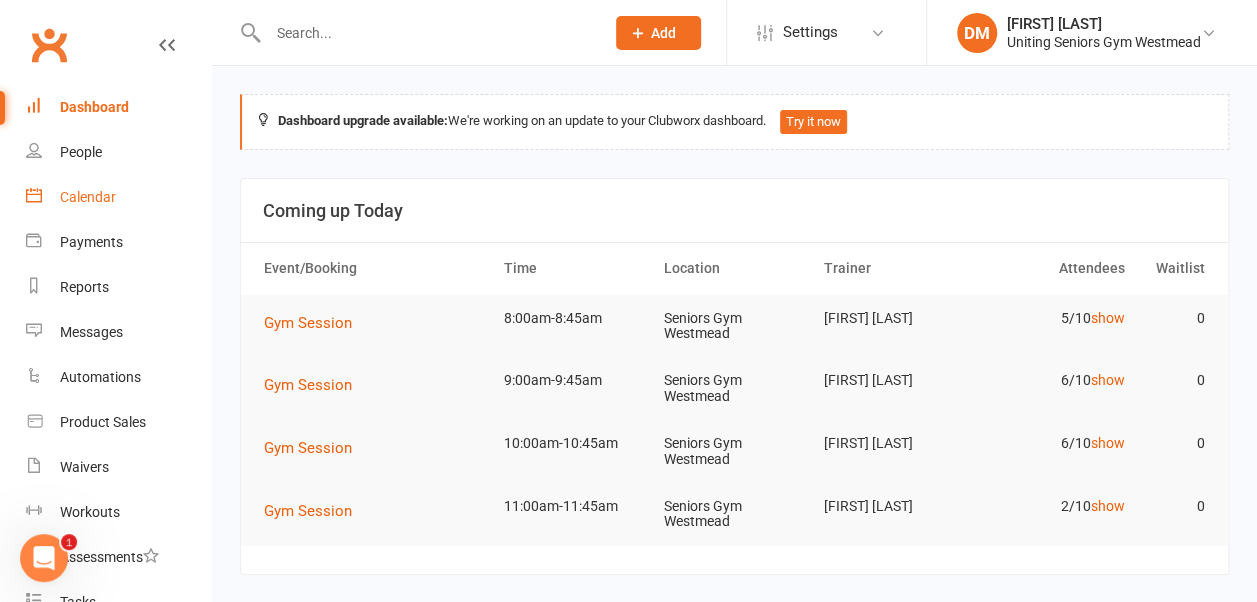 click on "Calendar" at bounding box center (88, 197) 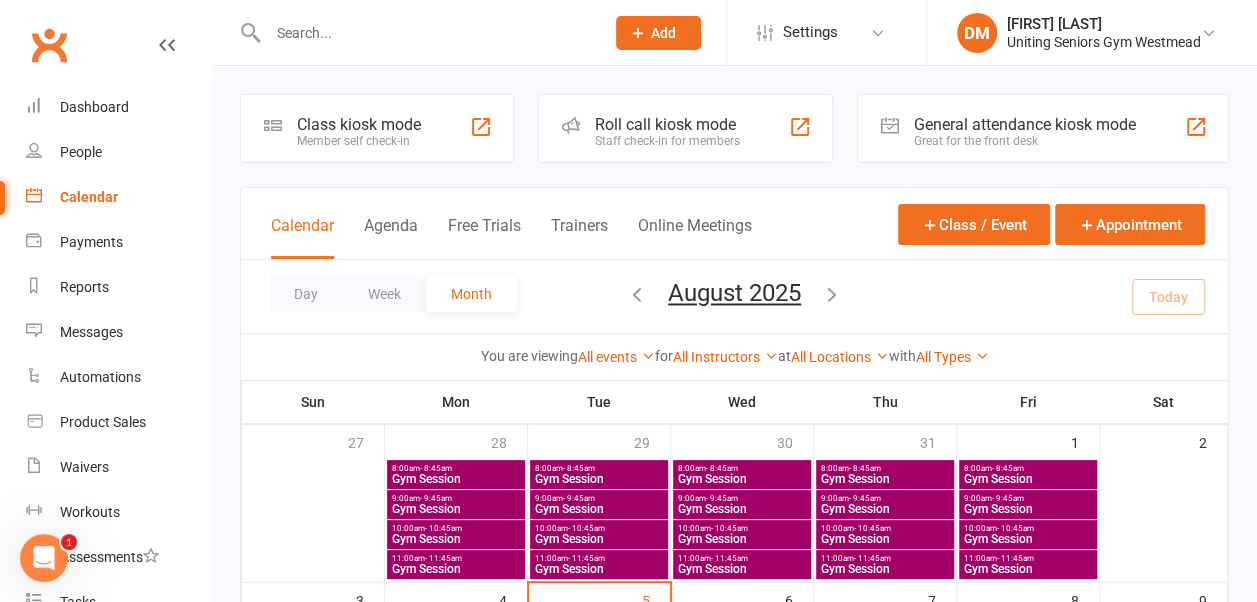 scroll, scrollTop: 162, scrollLeft: 0, axis: vertical 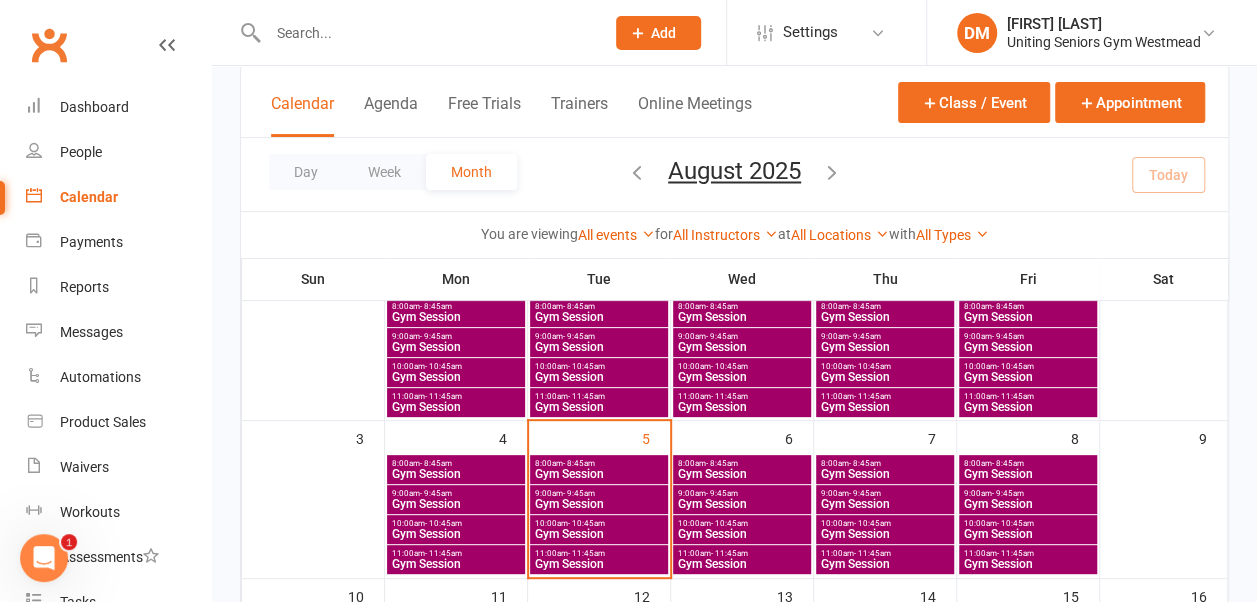 click on "Gym Session" at bounding box center [885, 474] 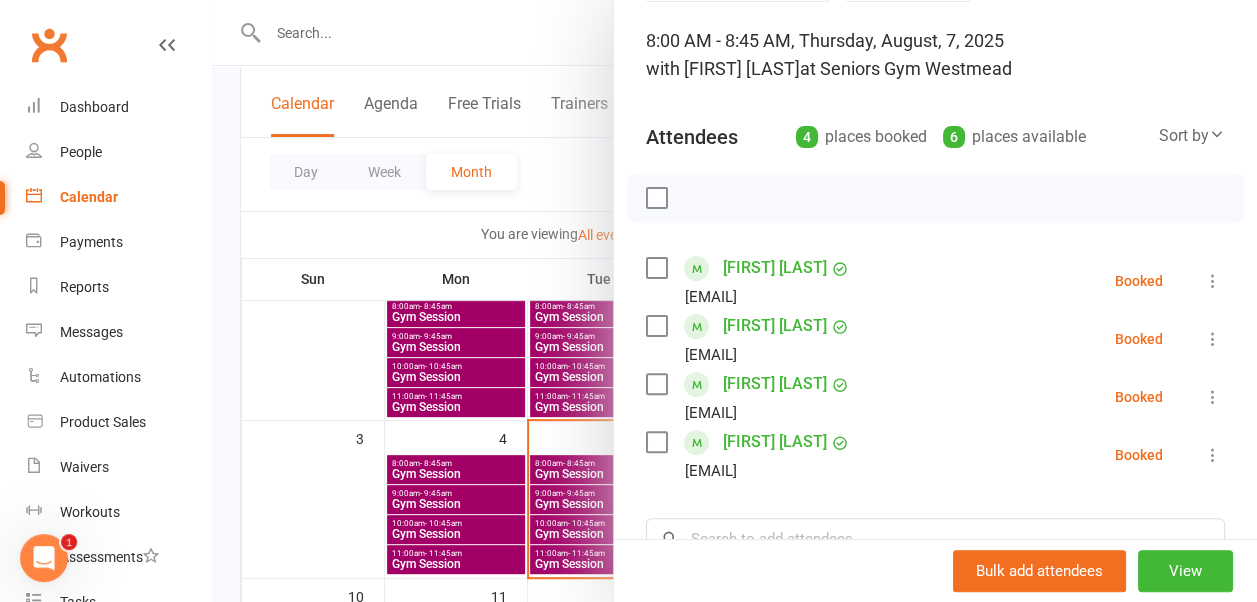 scroll, scrollTop: 0, scrollLeft: 0, axis: both 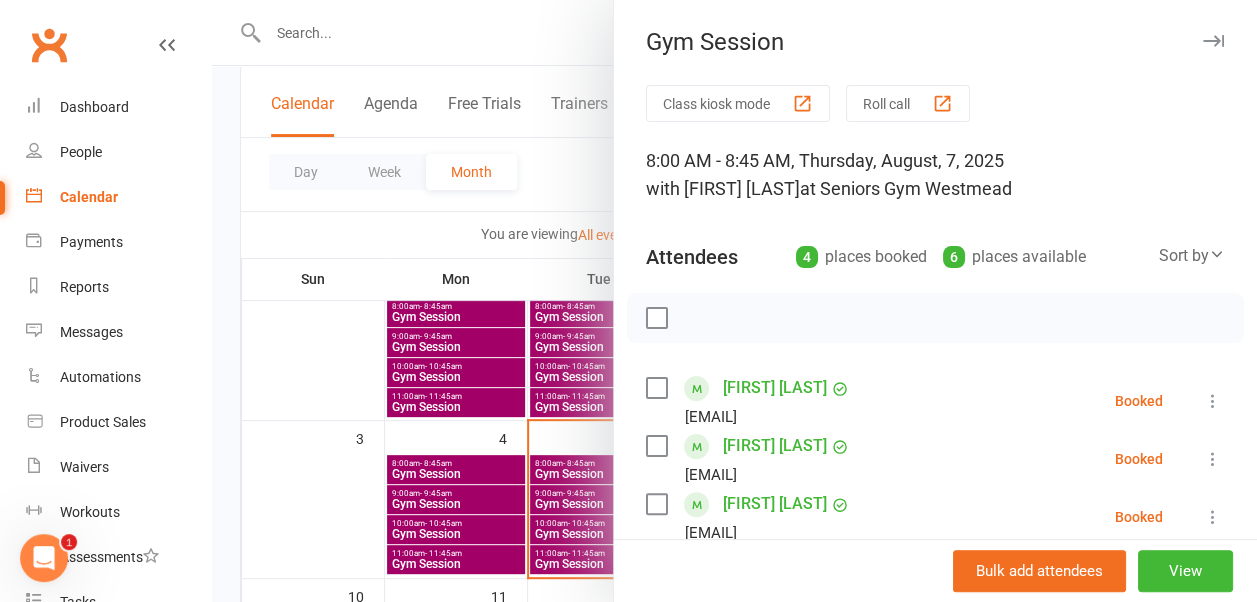 click at bounding box center (1213, 41) 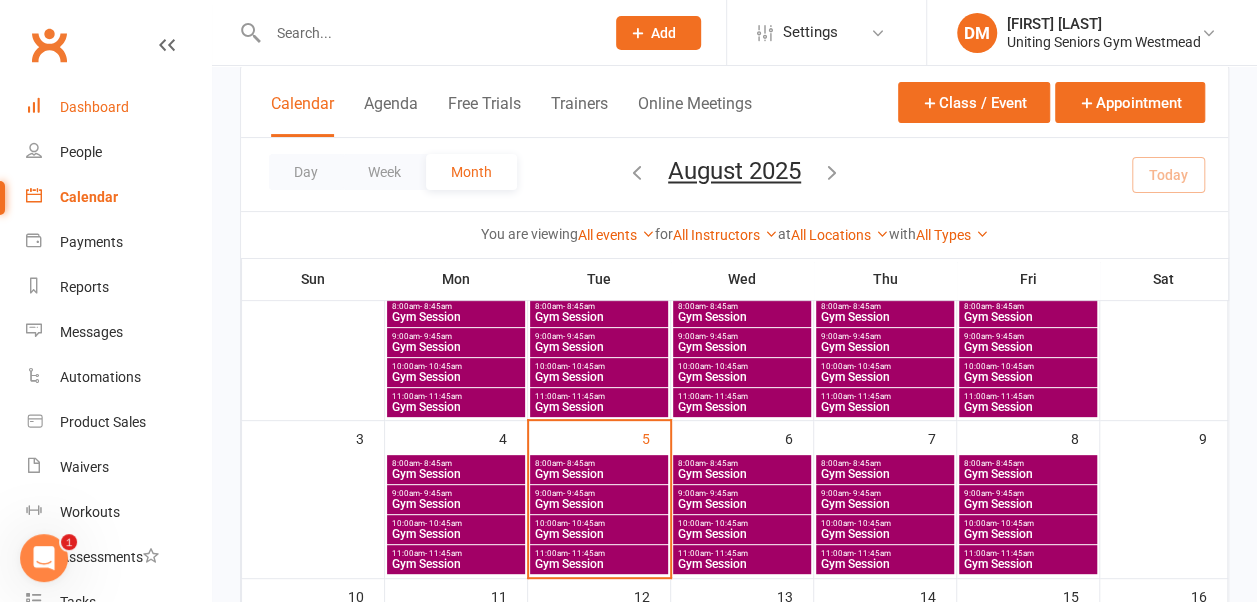 click on "Dashboard" at bounding box center (94, 107) 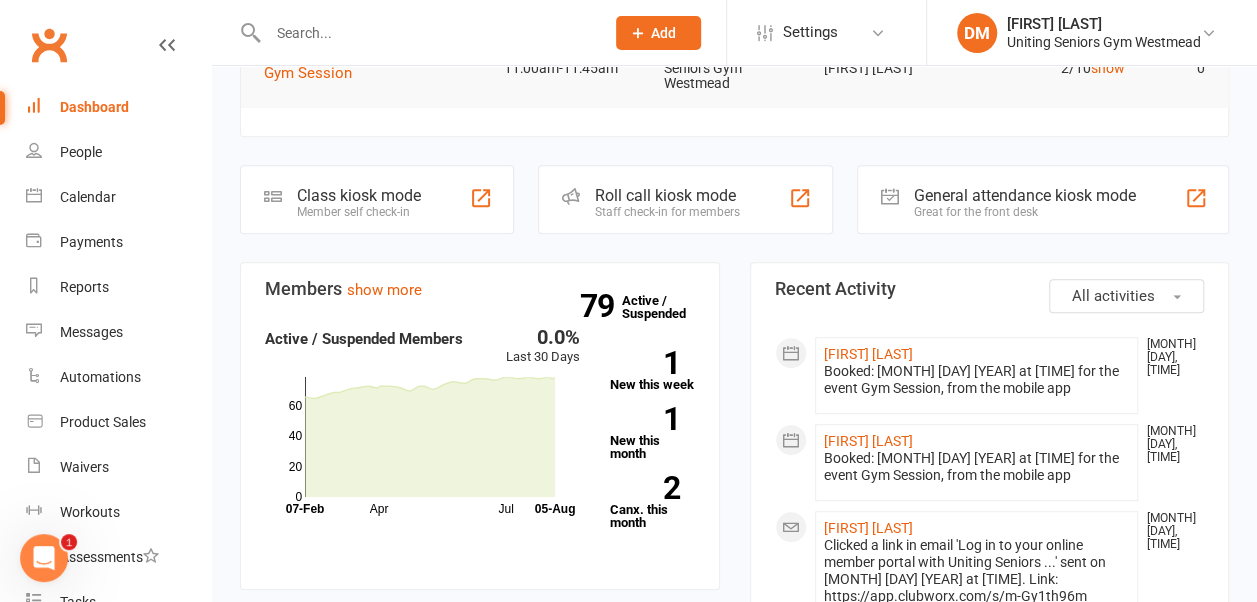 scroll, scrollTop: 451, scrollLeft: 0, axis: vertical 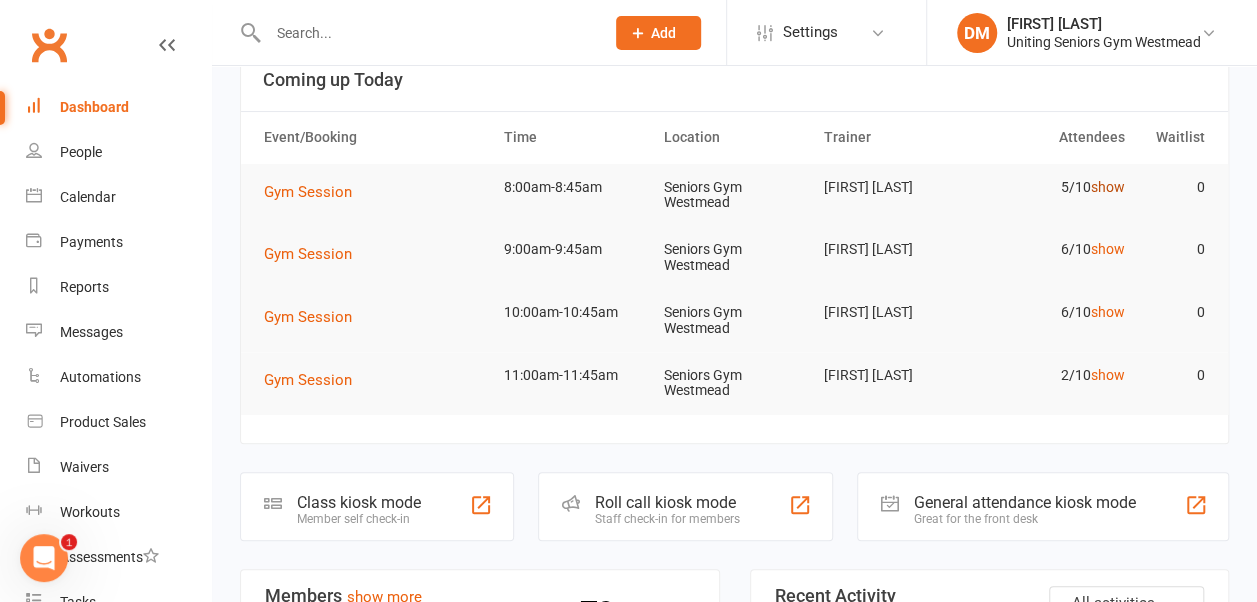 click on "show" at bounding box center (1108, 187) 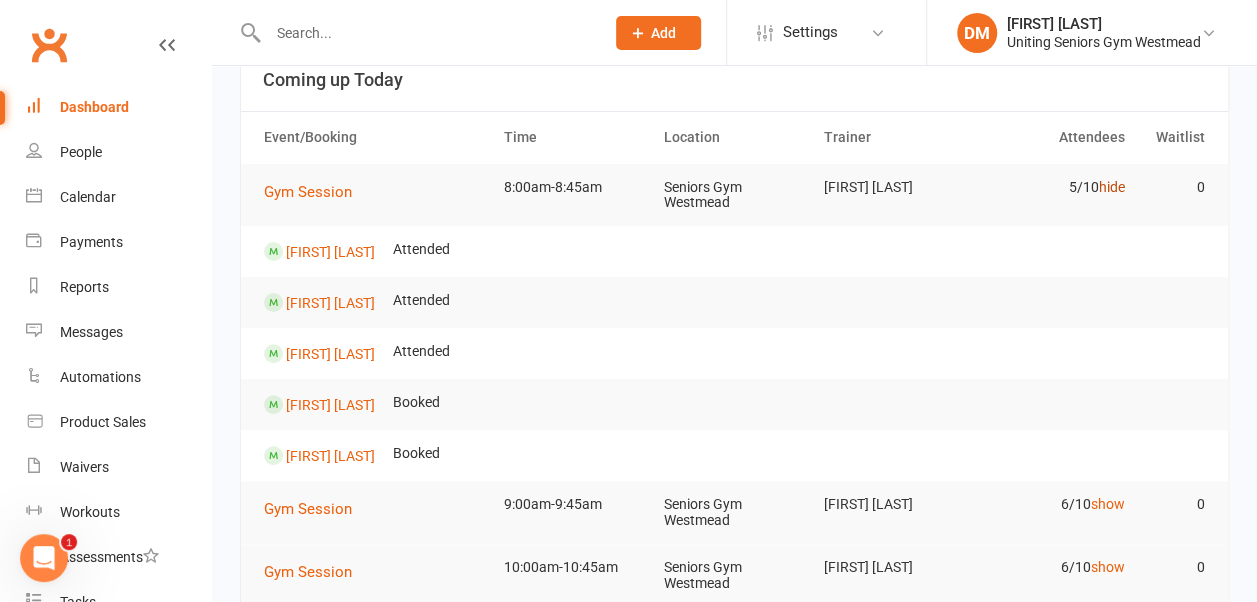 click on "hide" at bounding box center [1112, 187] 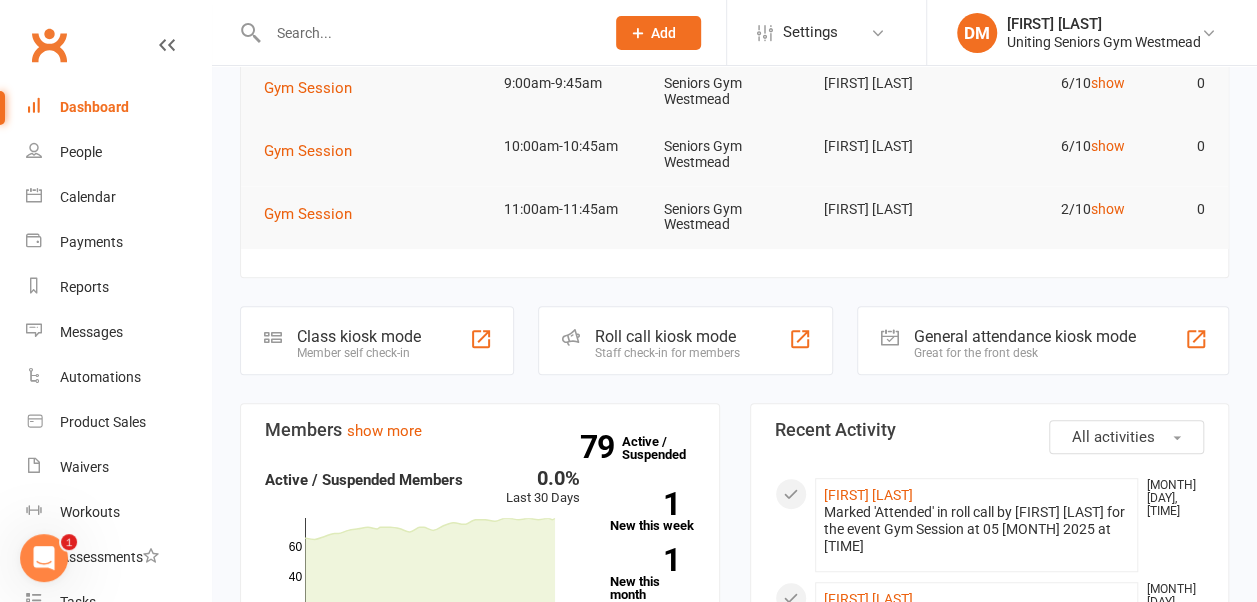 scroll, scrollTop: 539, scrollLeft: 0, axis: vertical 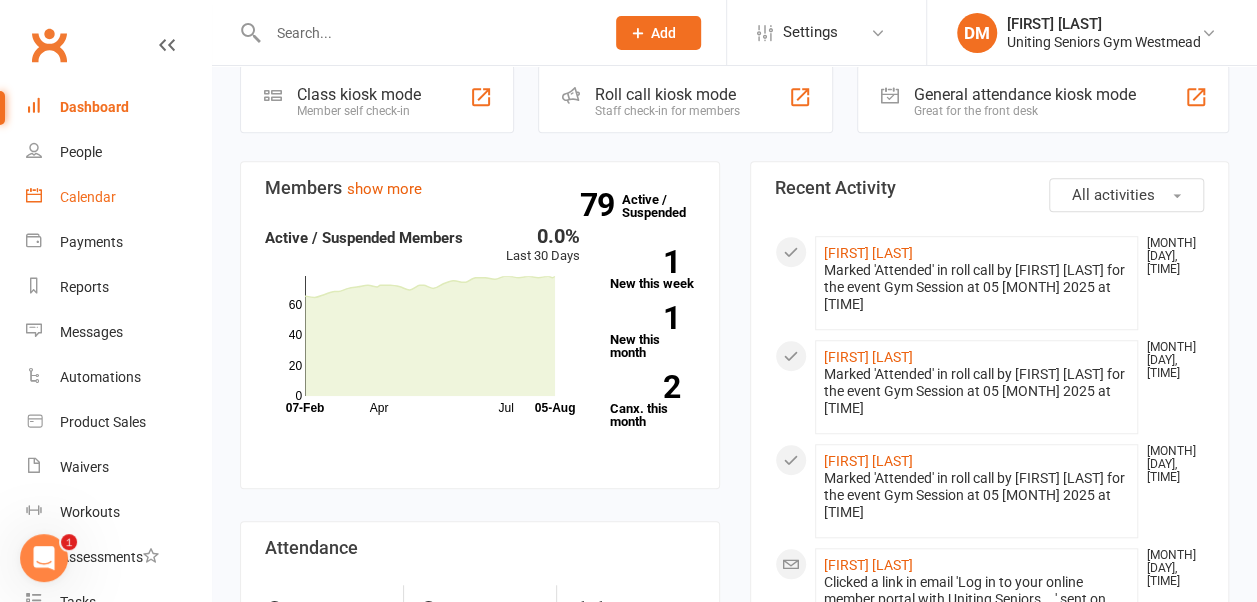 click on "Calendar" at bounding box center (118, 197) 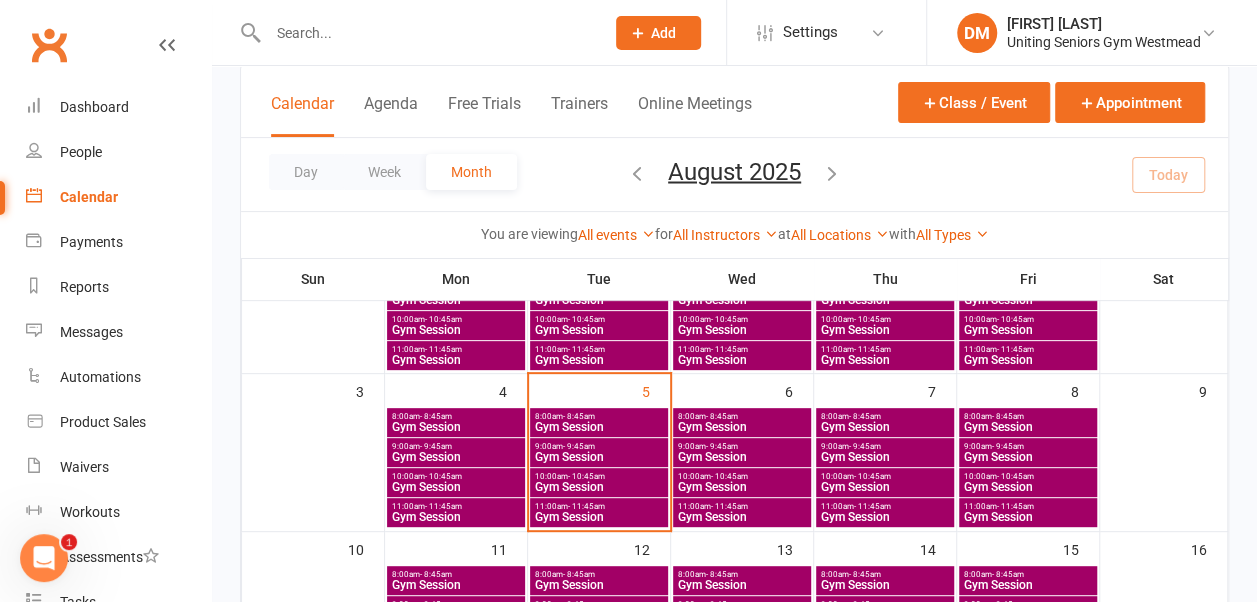 scroll, scrollTop: 218, scrollLeft: 0, axis: vertical 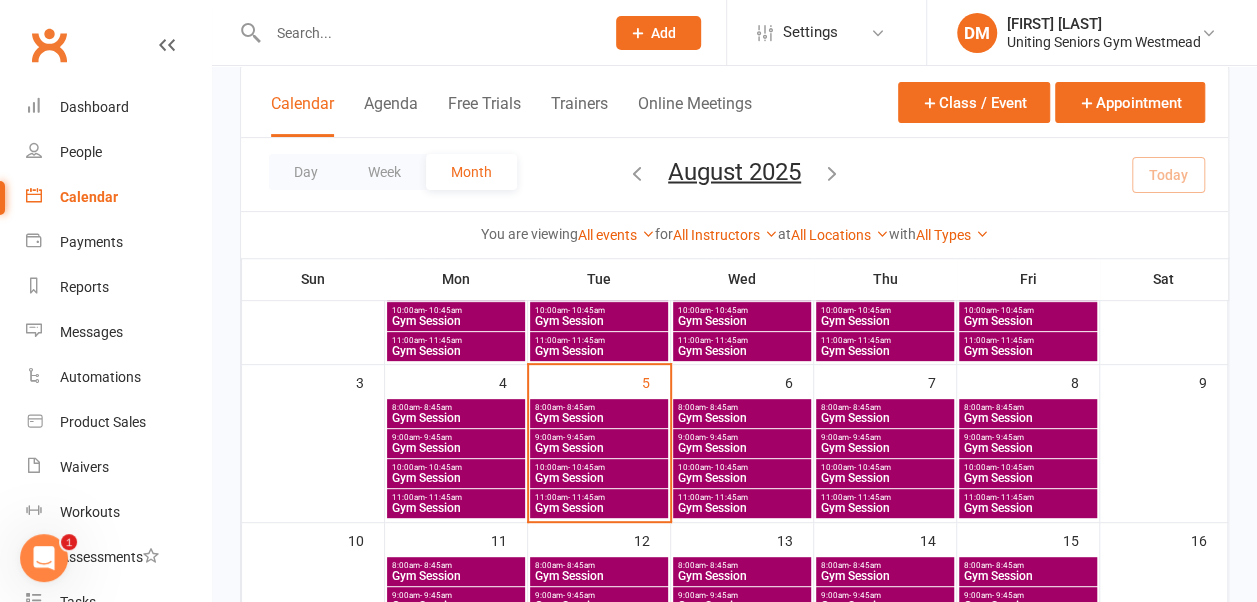 click on "10:00am  - 10:45am" at bounding box center (742, 467) 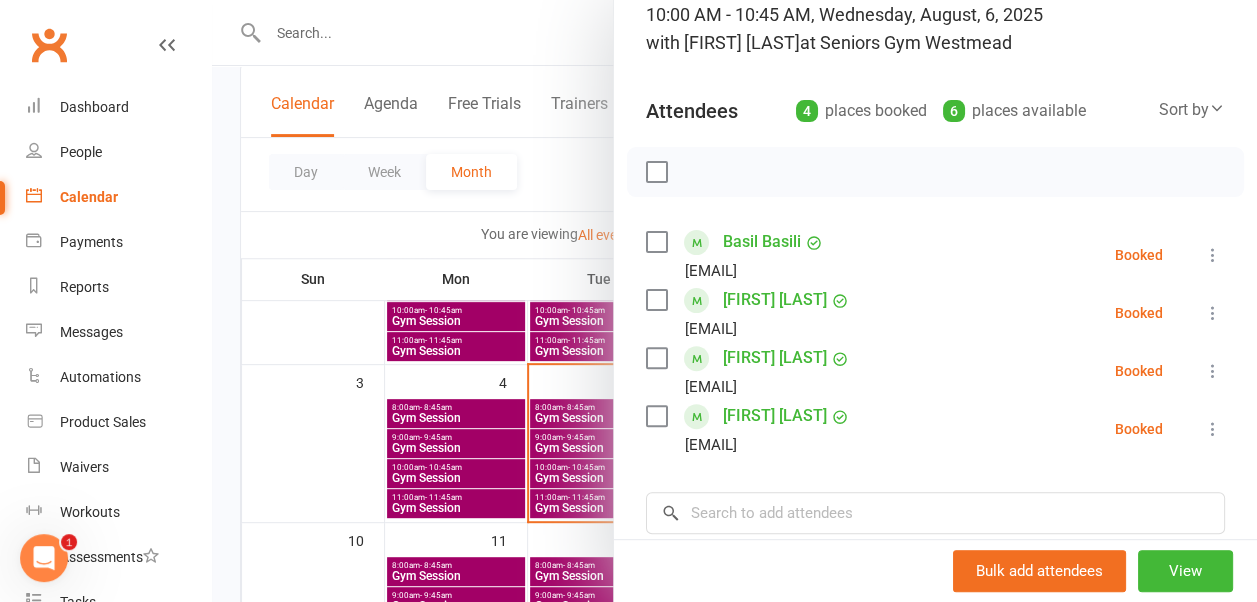 scroll, scrollTop: 0, scrollLeft: 0, axis: both 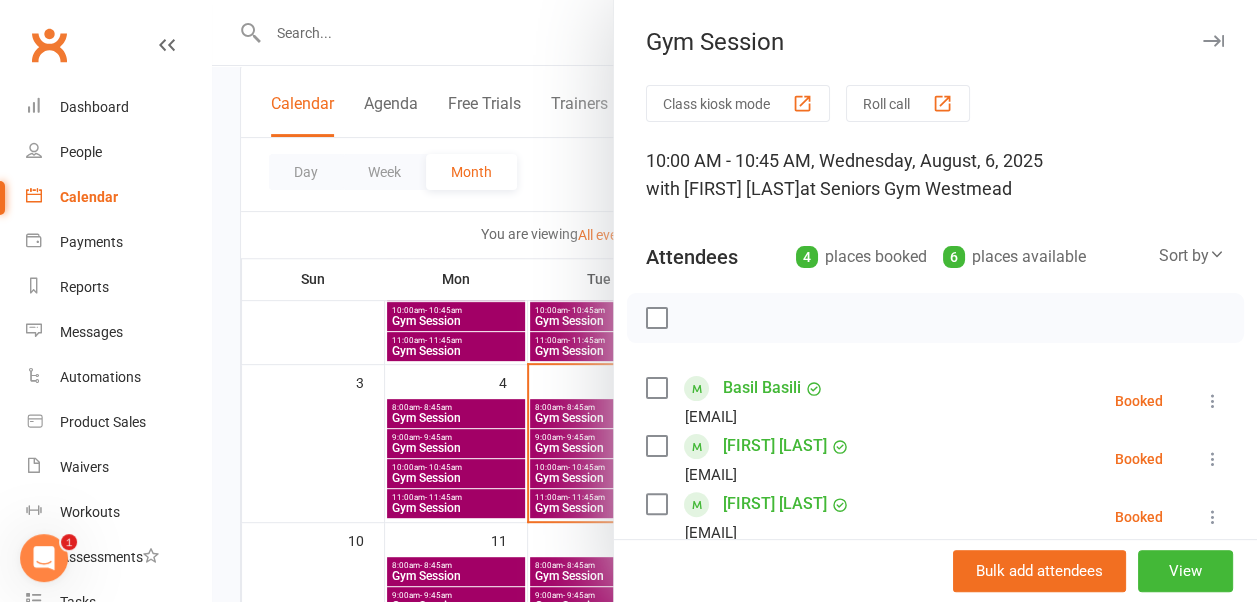 click on "Gym Session" at bounding box center [935, 42] 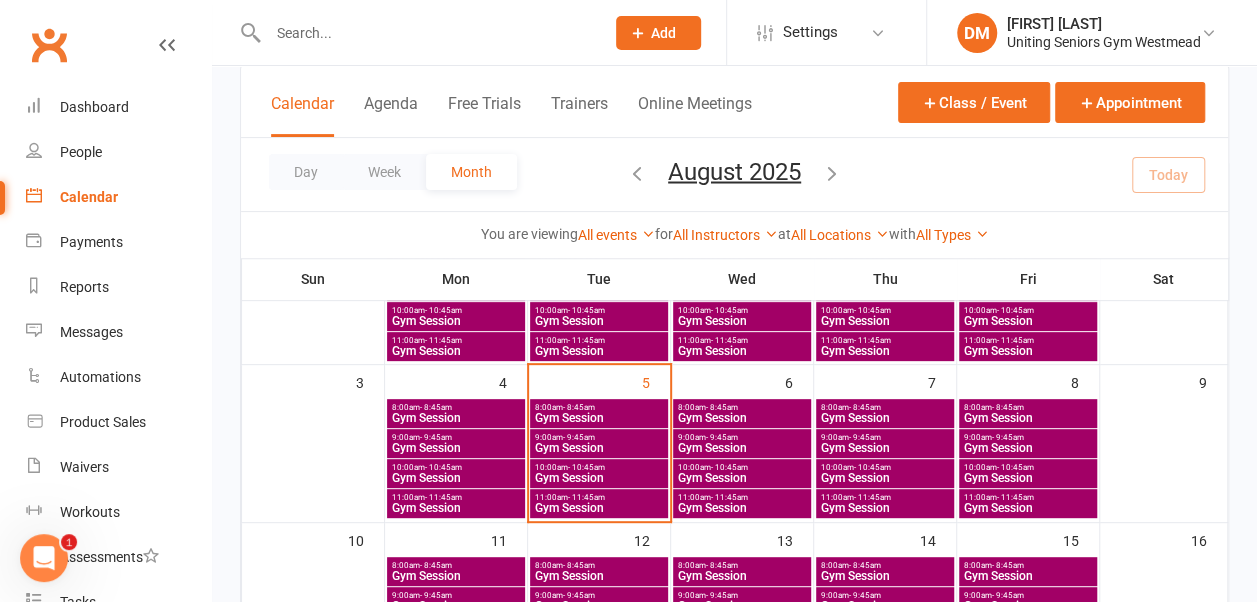 click at bounding box center (426, 33) 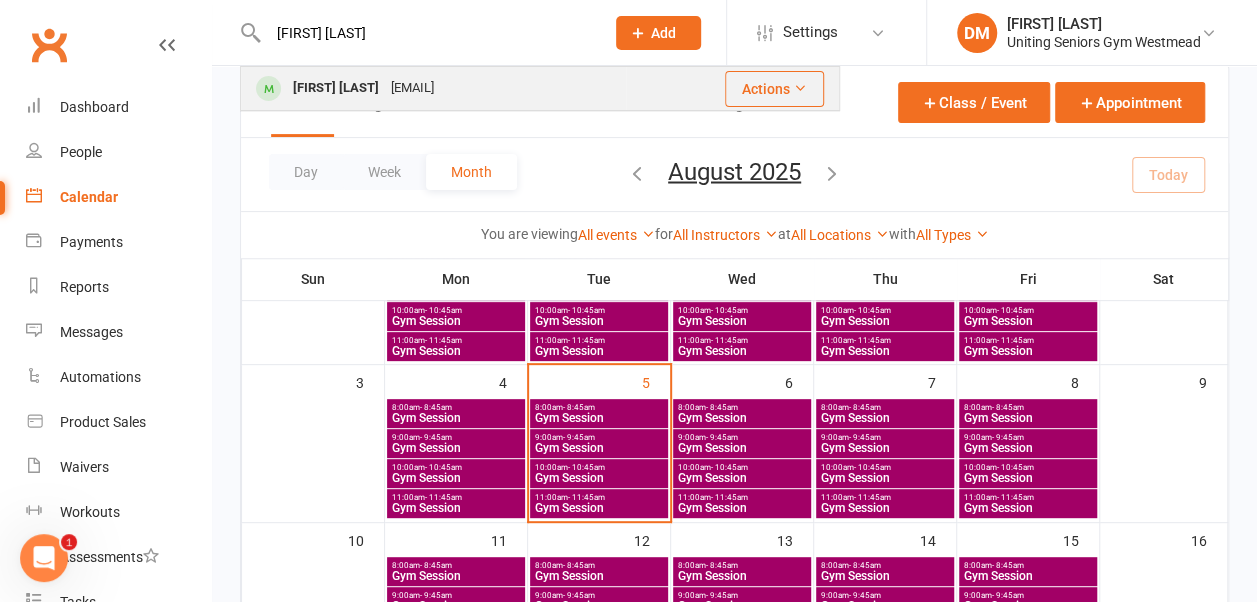 type on "[FIRST] [LAST]" 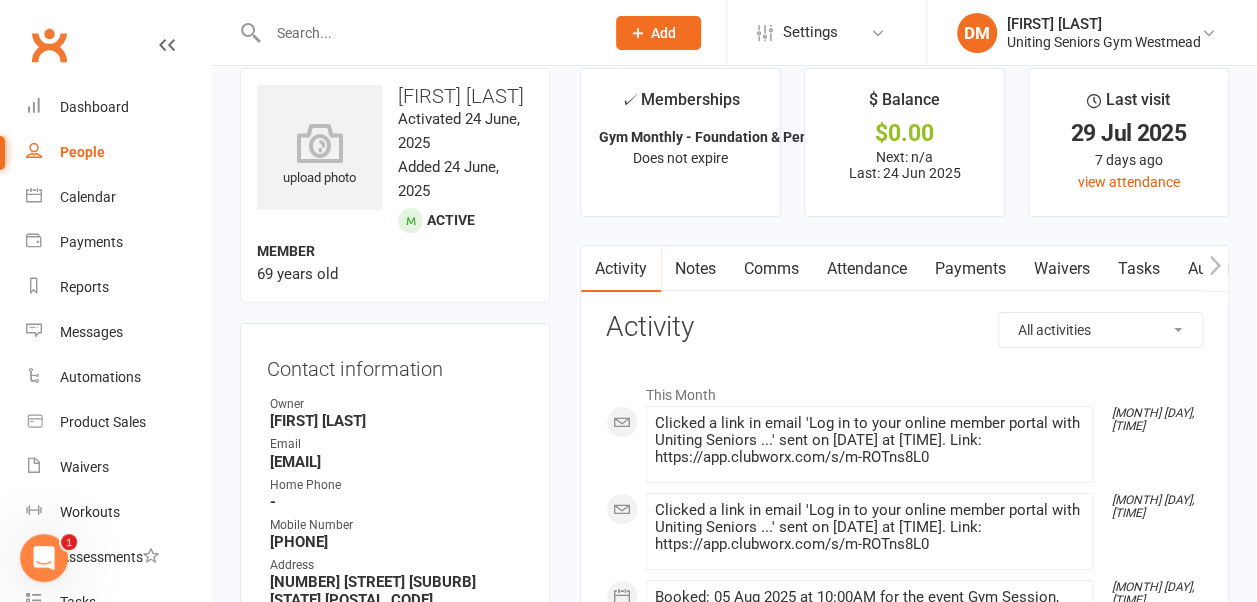 scroll, scrollTop: 0, scrollLeft: 0, axis: both 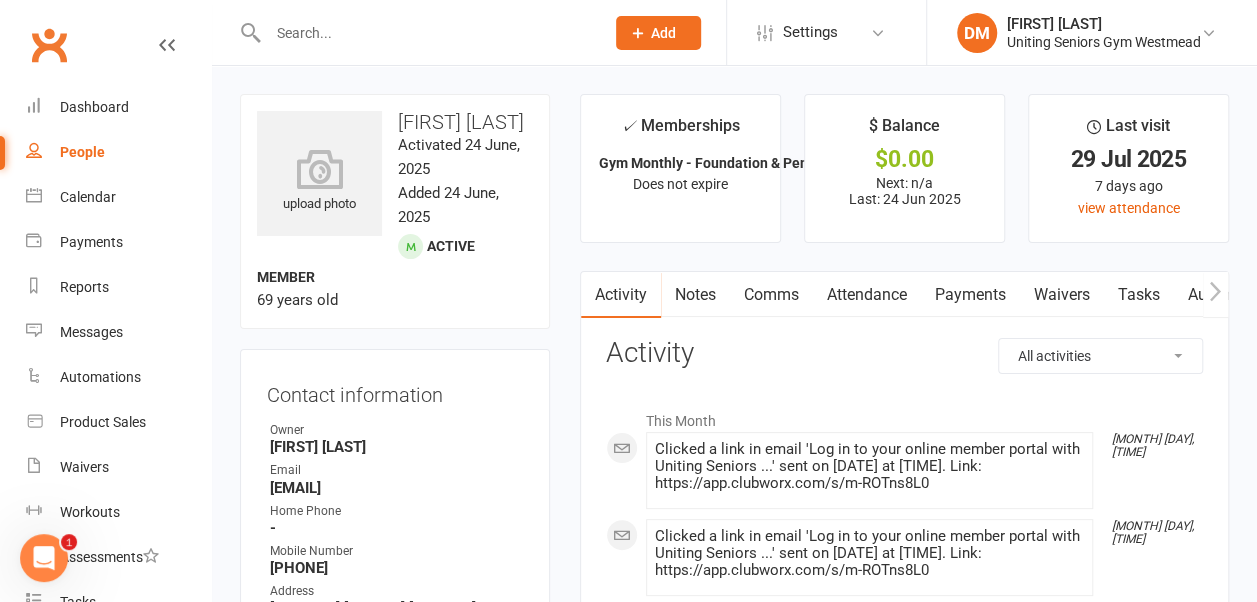click at bounding box center [426, 33] 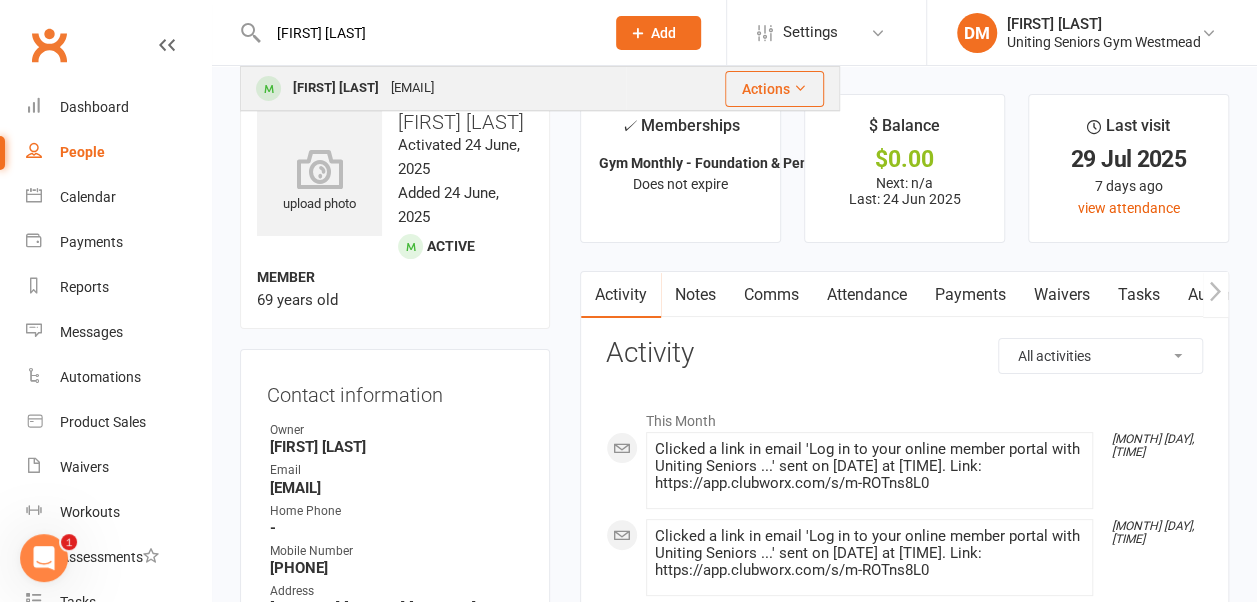 type on "[FIRST] [LAST]" 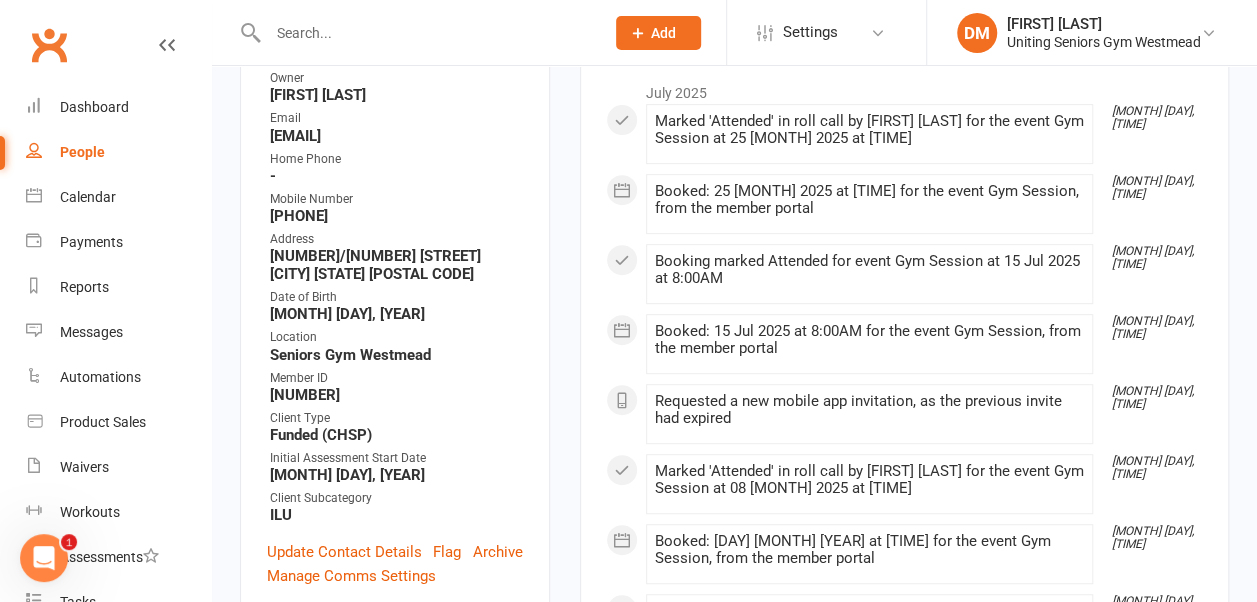 scroll, scrollTop: 326, scrollLeft: 0, axis: vertical 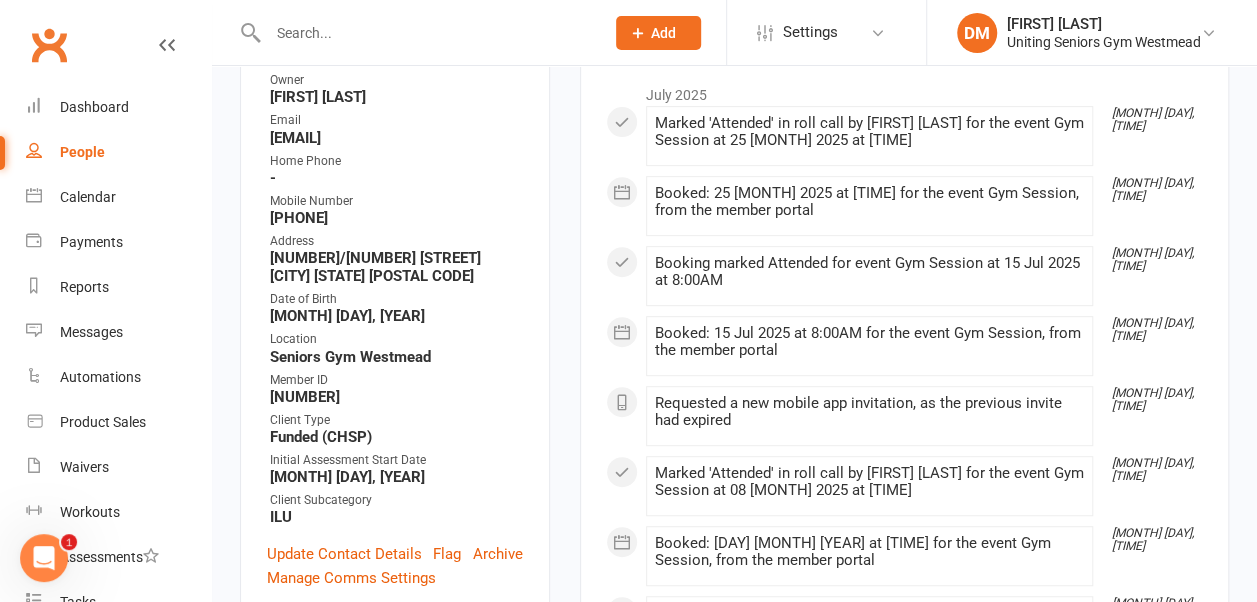 click at bounding box center (426, 33) 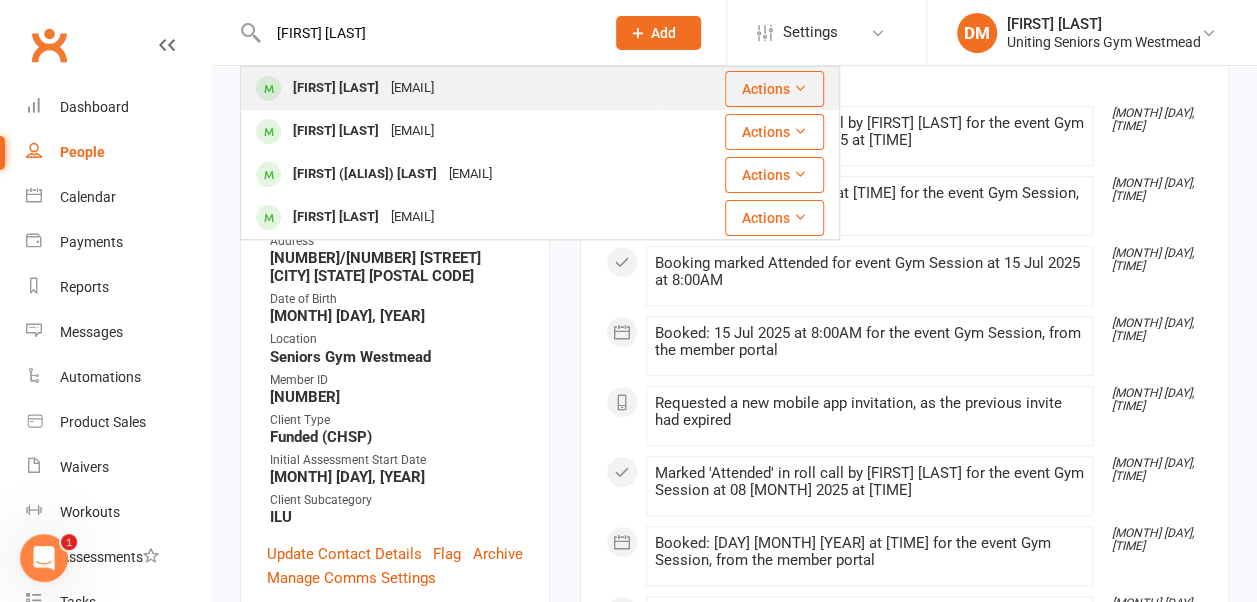 type on "[FIRST] [LAST]" 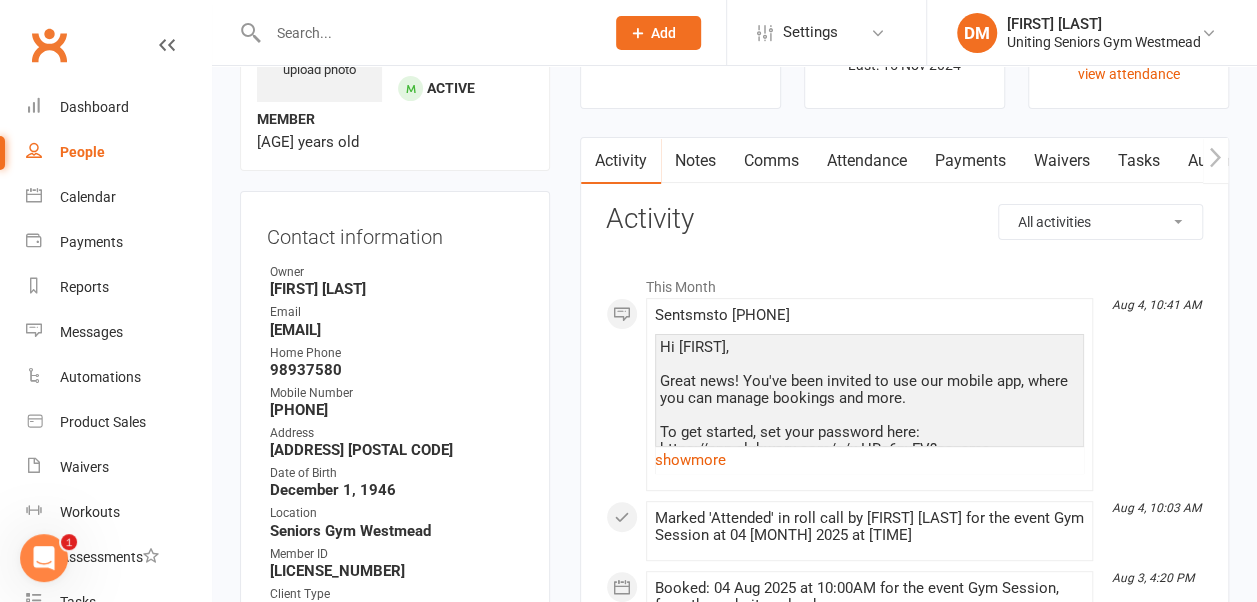 scroll, scrollTop: 0, scrollLeft: 0, axis: both 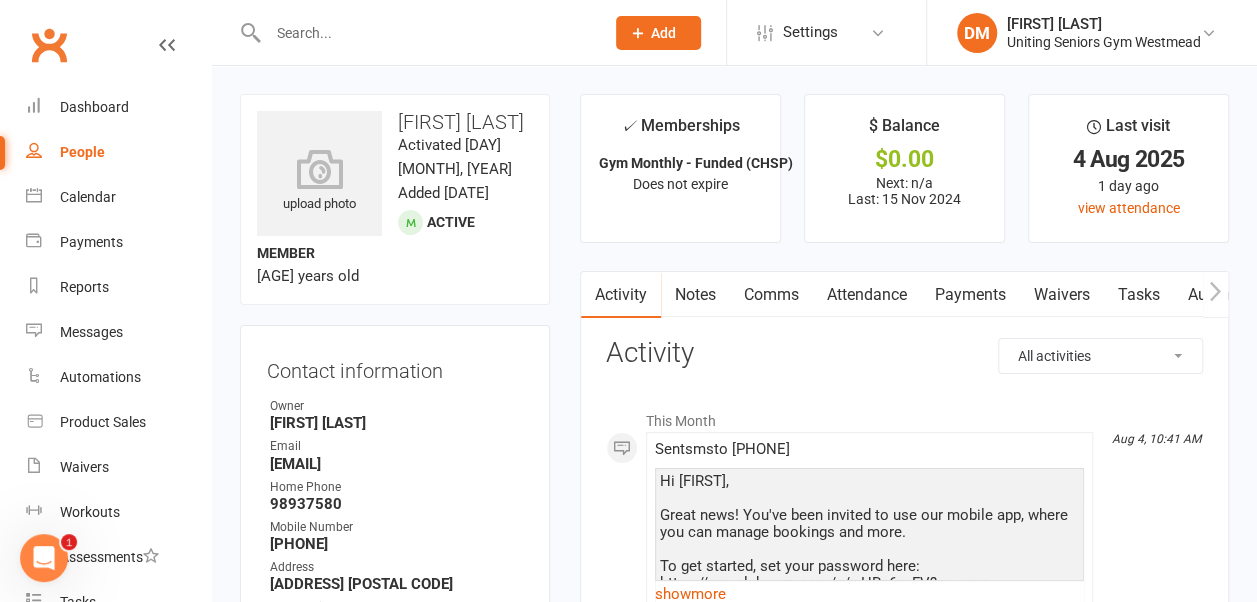 click at bounding box center [426, 33] 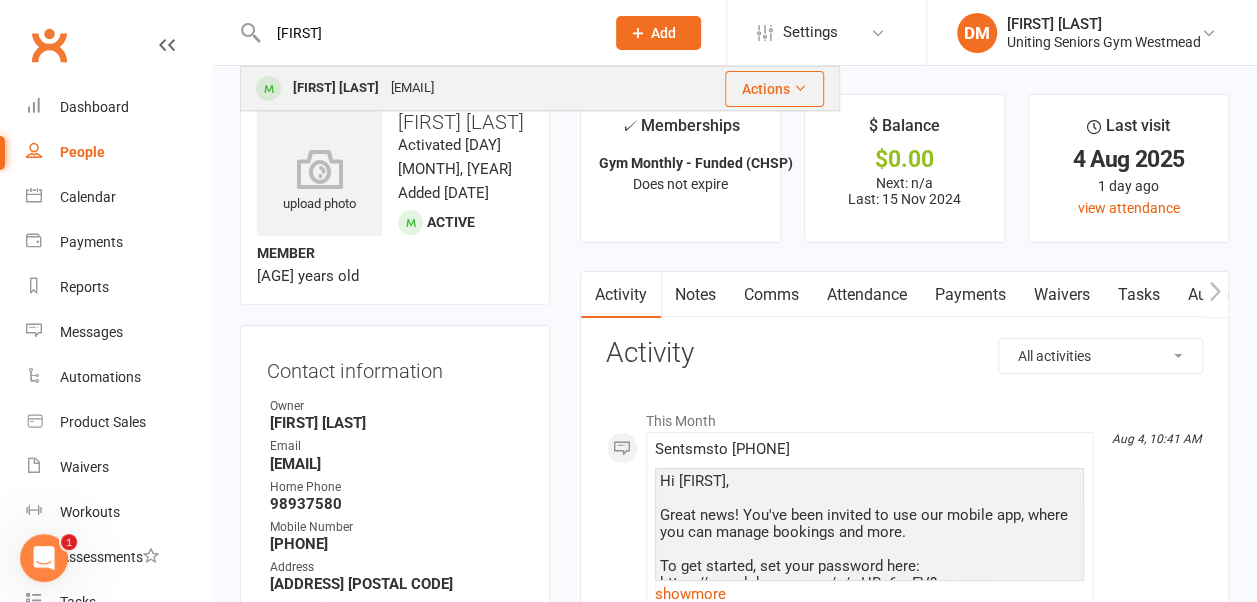 type on "[FIRST]" 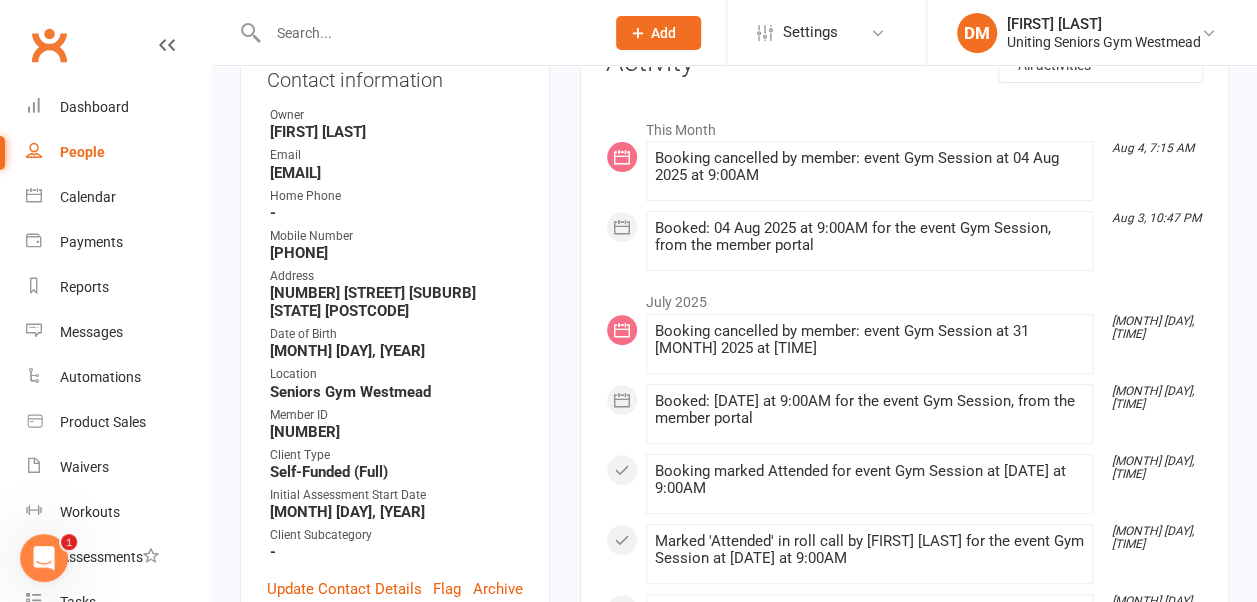scroll, scrollTop: 292, scrollLeft: 0, axis: vertical 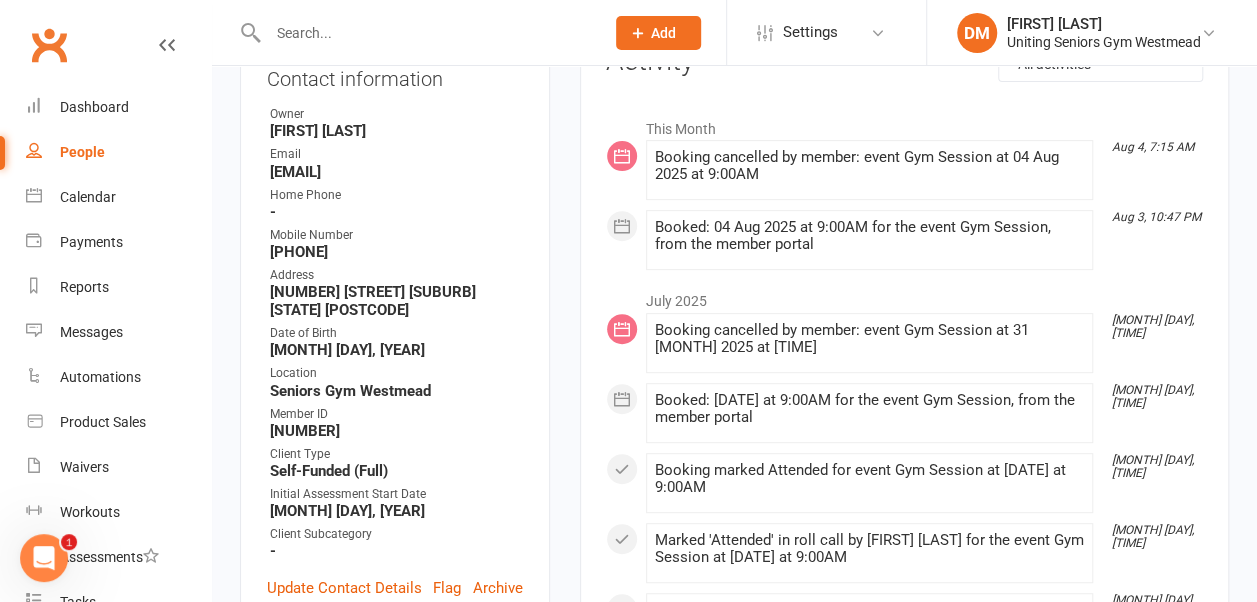 click at bounding box center (426, 33) 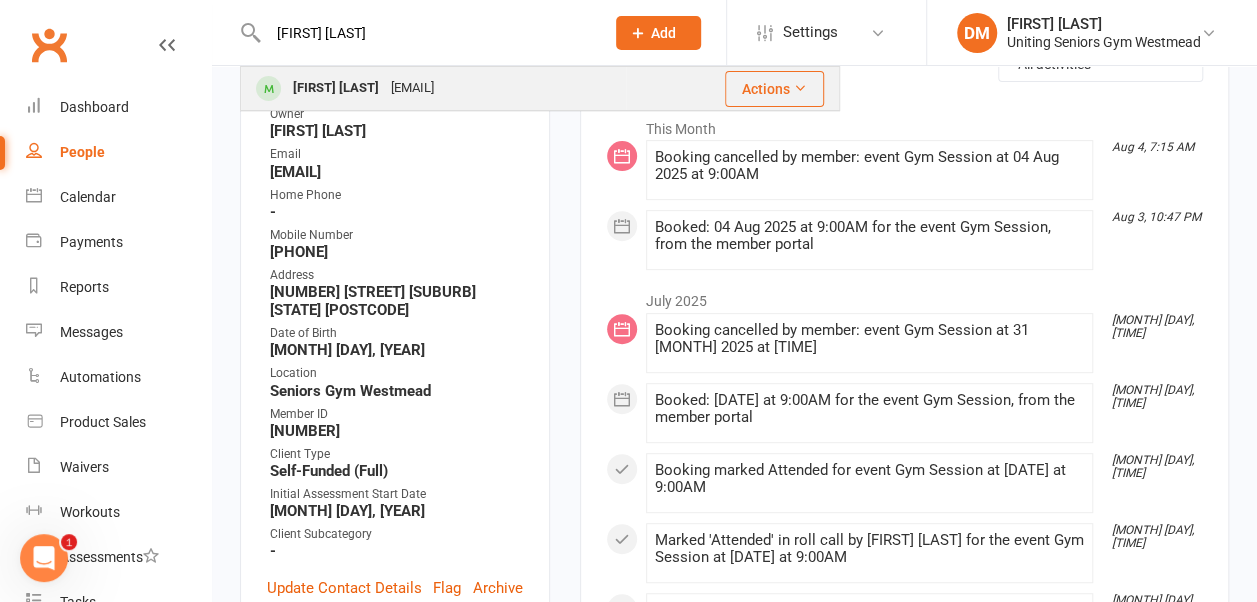 type on "[FIRST] [LAST]" 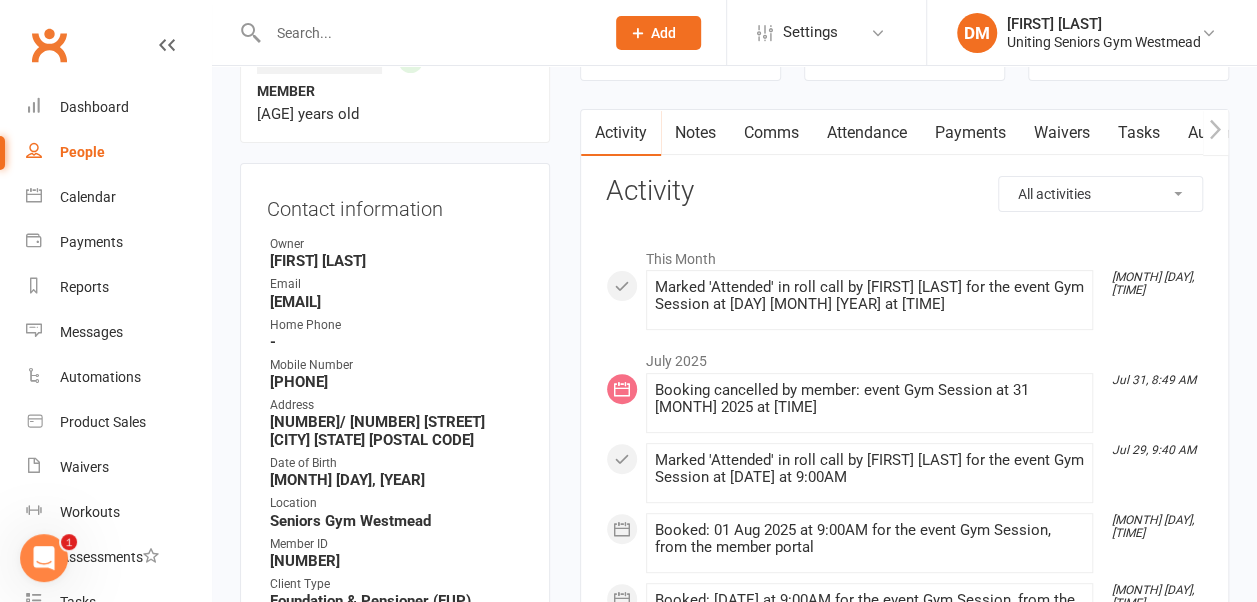 scroll, scrollTop: 161, scrollLeft: 0, axis: vertical 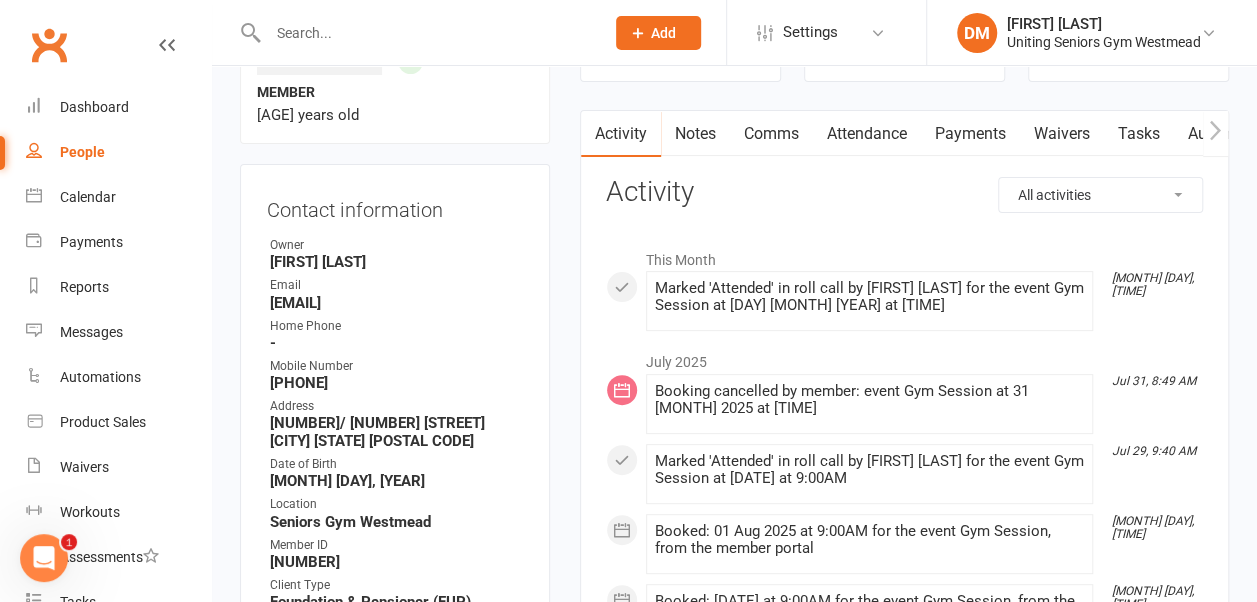 click at bounding box center [426, 33] 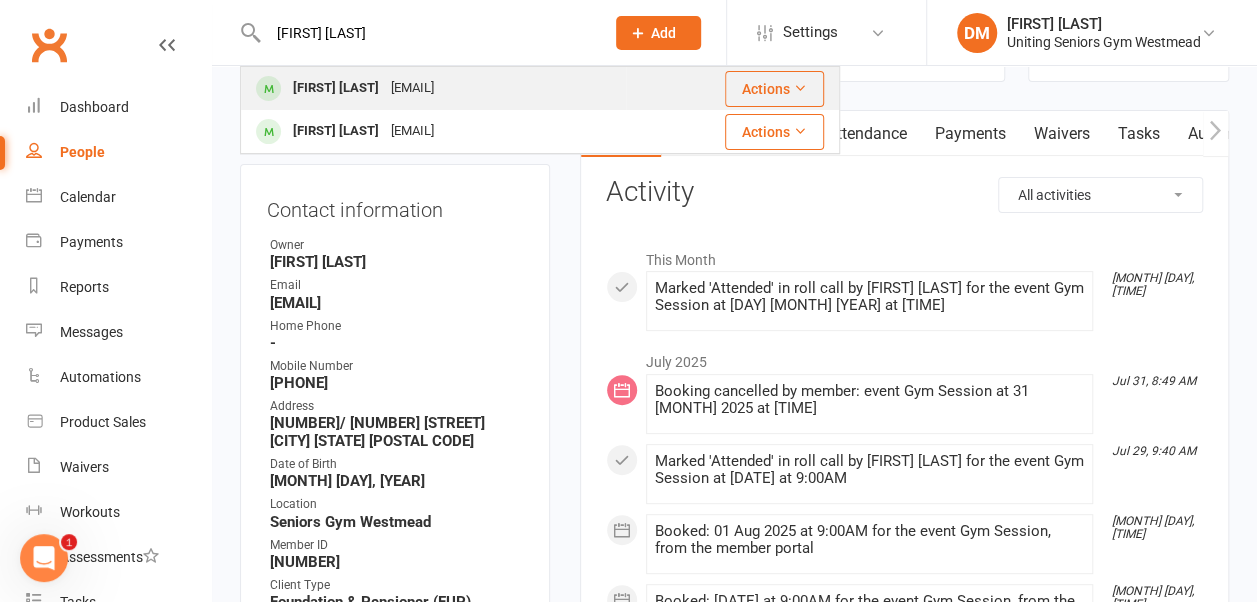 type on "[FIRST] [LAST]" 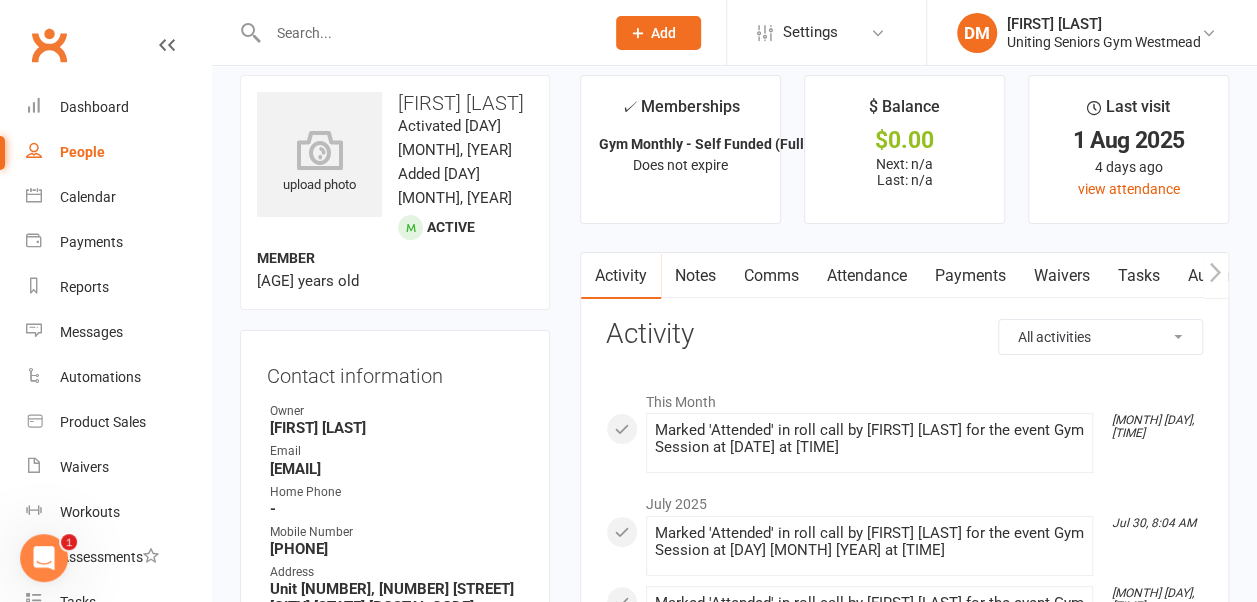 scroll, scrollTop: 0, scrollLeft: 0, axis: both 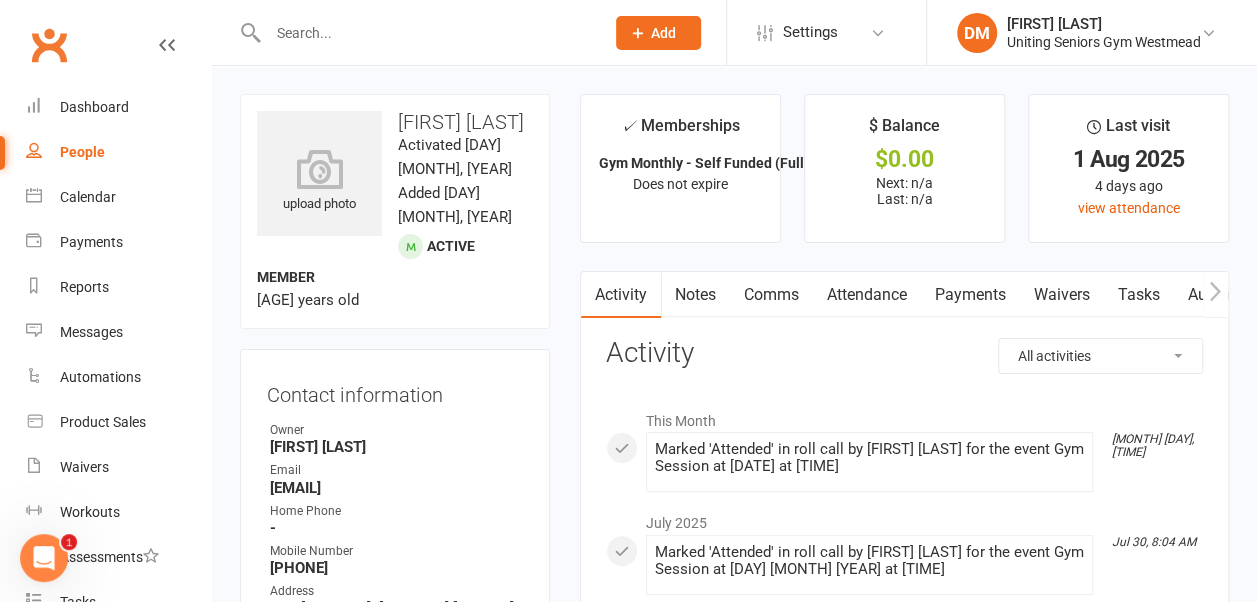 click at bounding box center [426, 33] 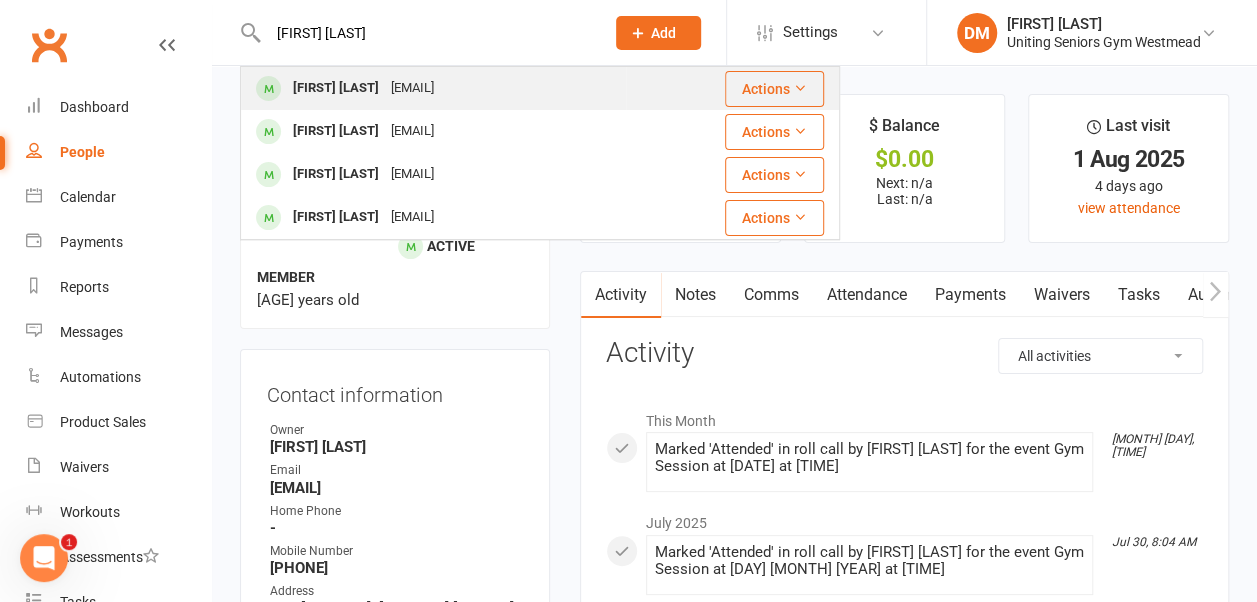 type on "[FIRST] [LAST]" 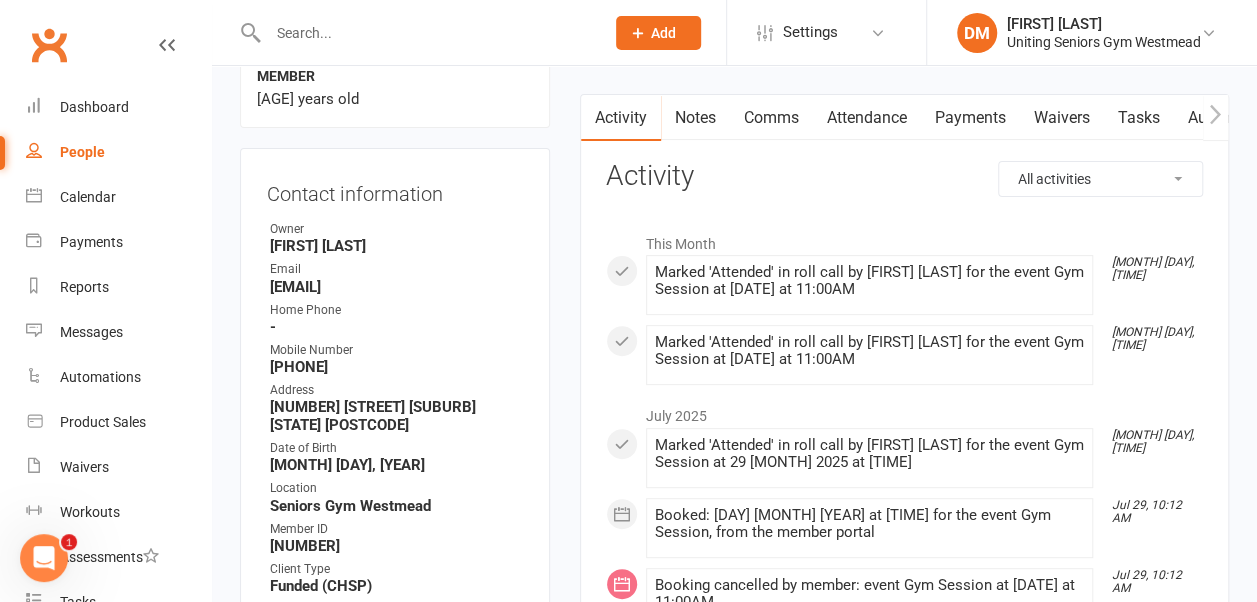 scroll, scrollTop: 187, scrollLeft: 0, axis: vertical 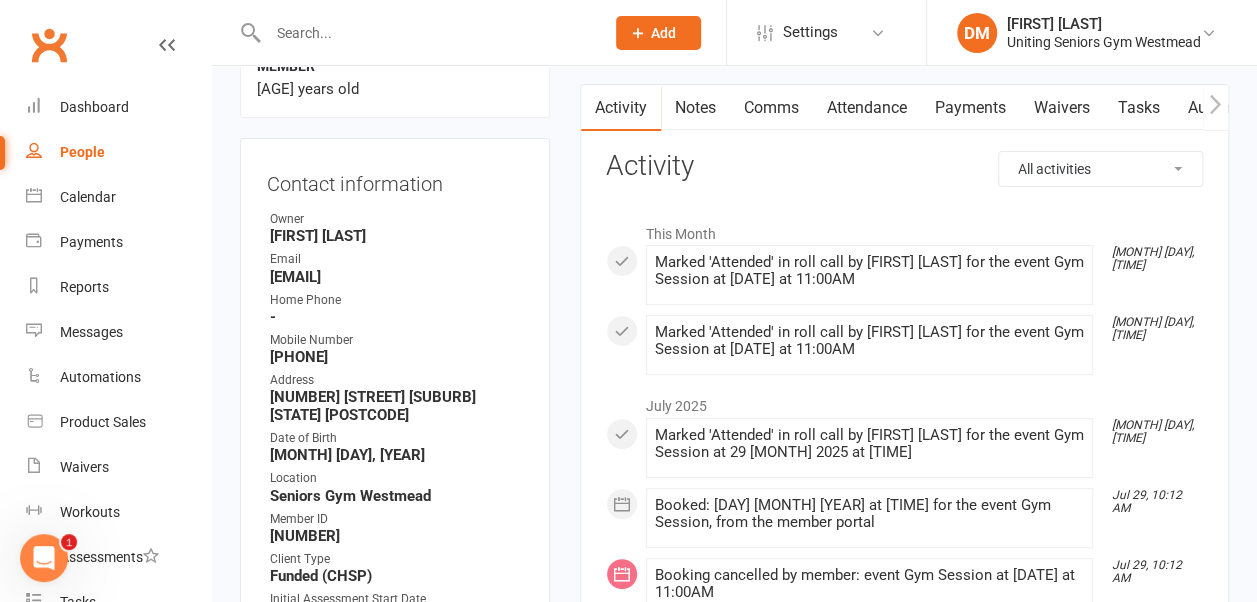 click at bounding box center [415, 32] 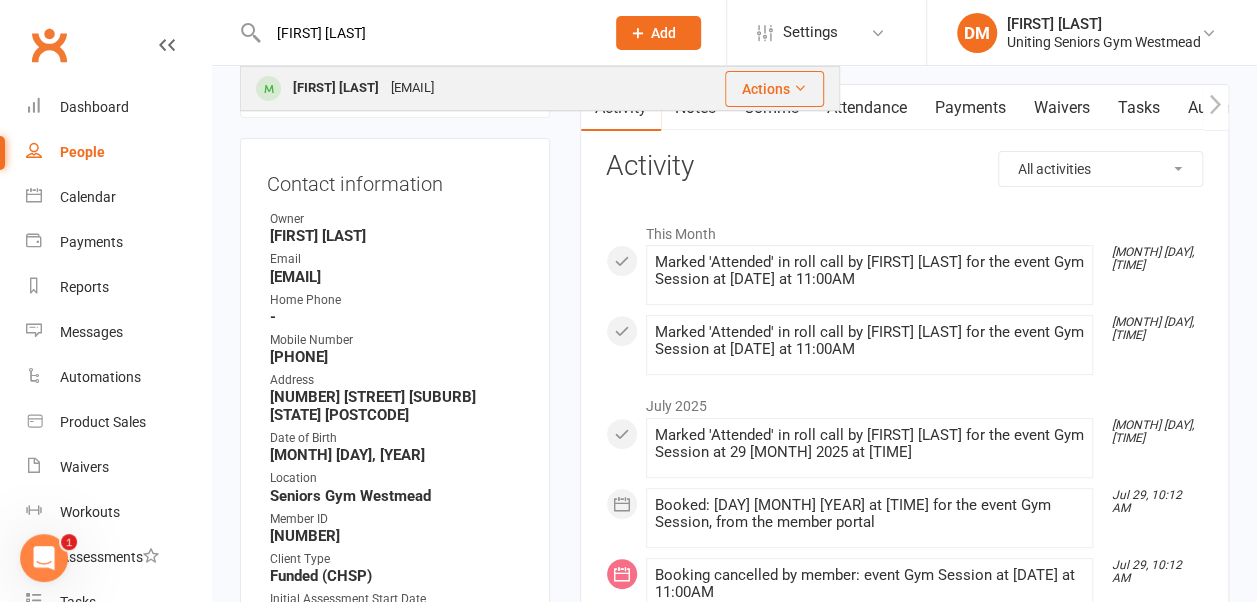 type on "[FIRST] [LAST]" 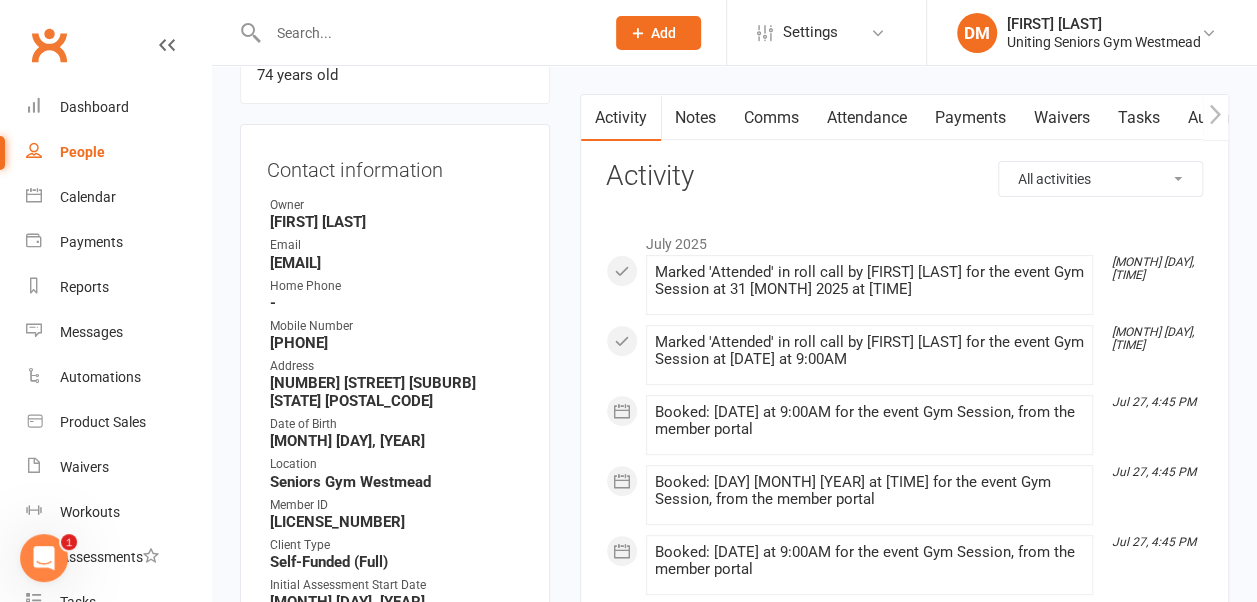 scroll, scrollTop: 178, scrollLeft: 0, axis: vertical 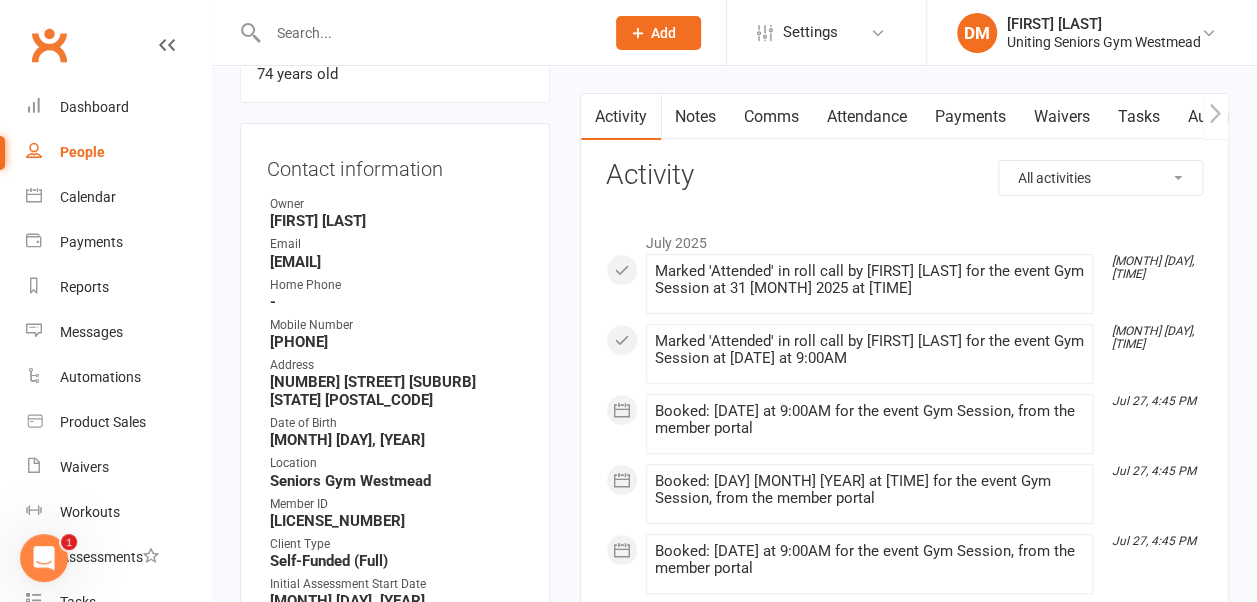 click at bounding box center (426, 33) 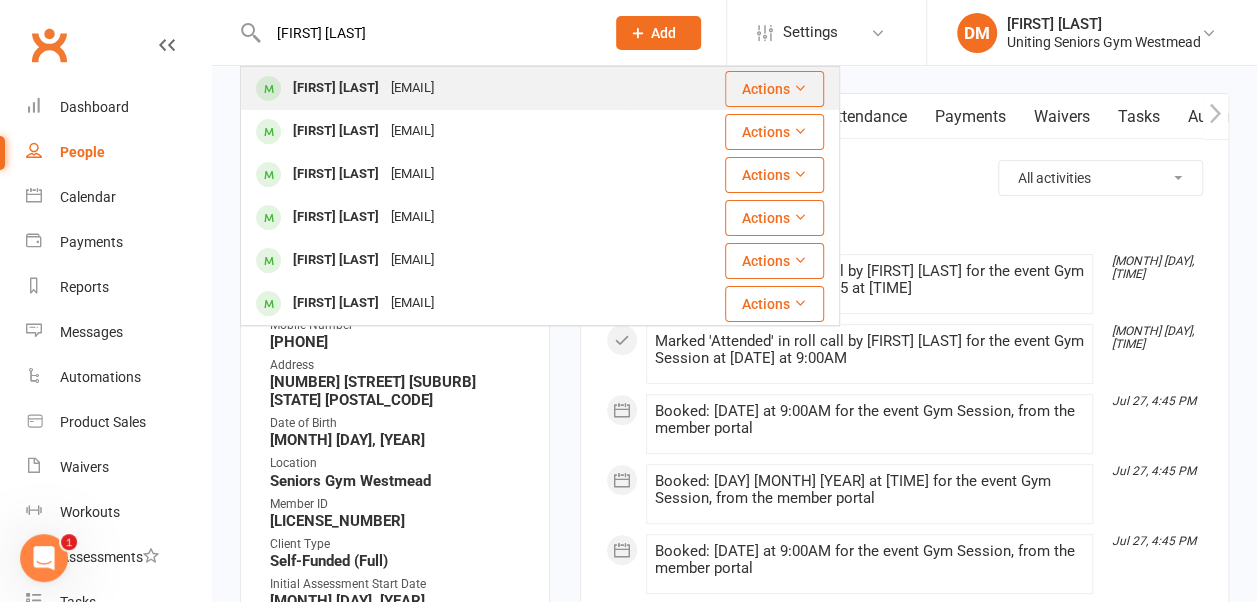 type on "[FIRST] [LAST]" 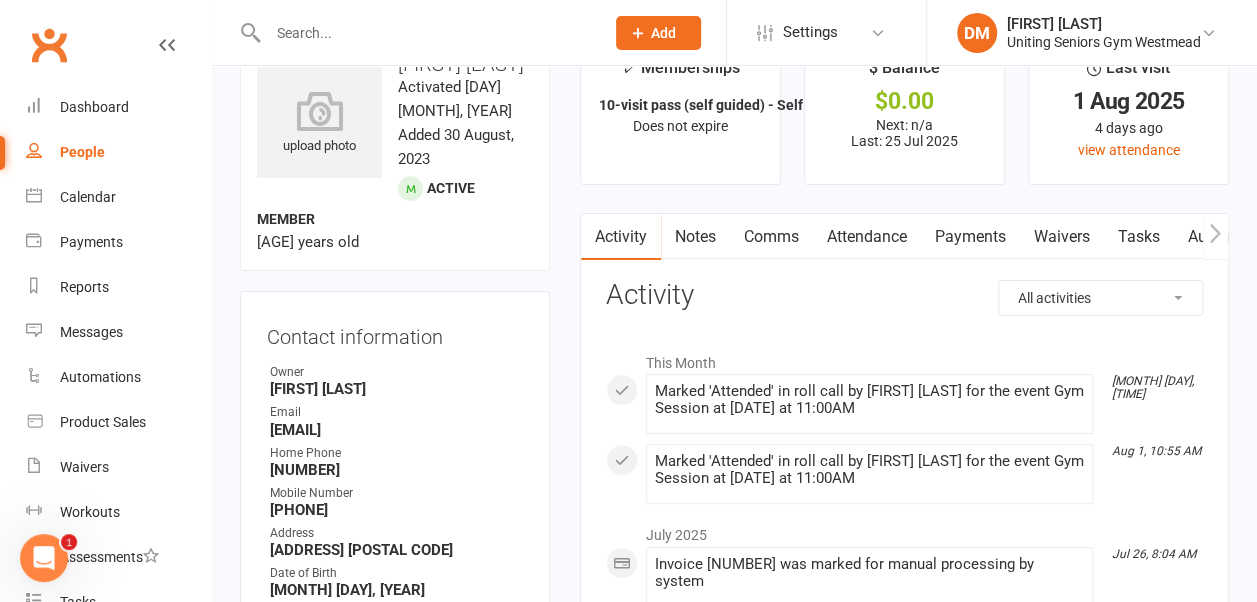 scroll, scrollTop: 0, scrollLeft: 0, axis: both 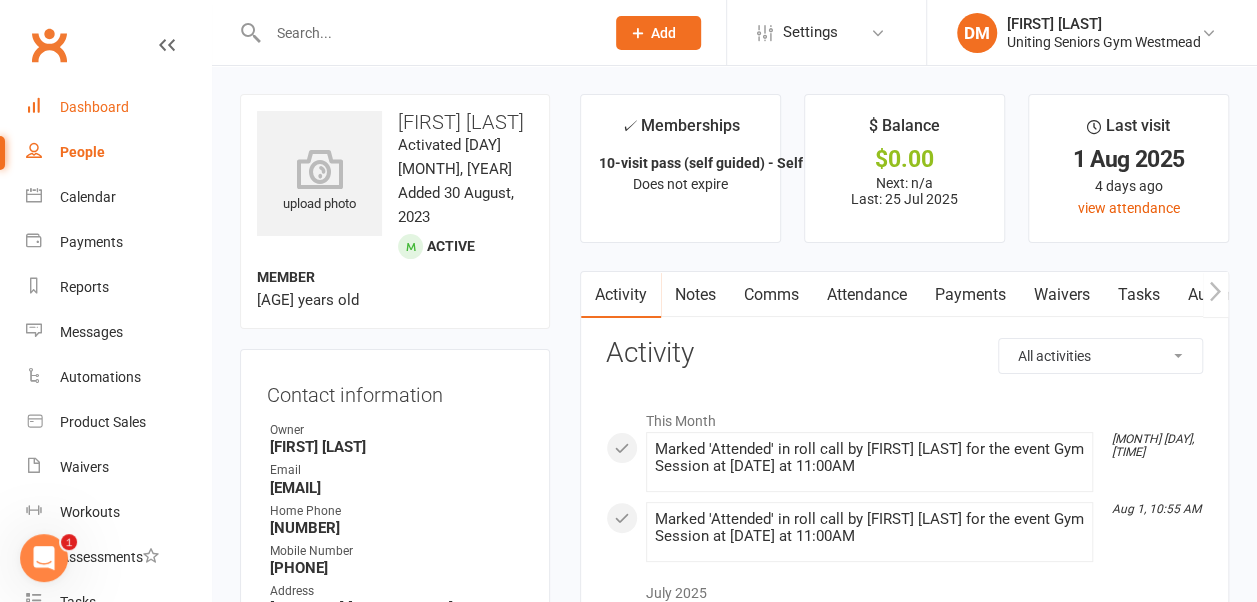 click on "Dashboard" at bounding box center (118, 107) 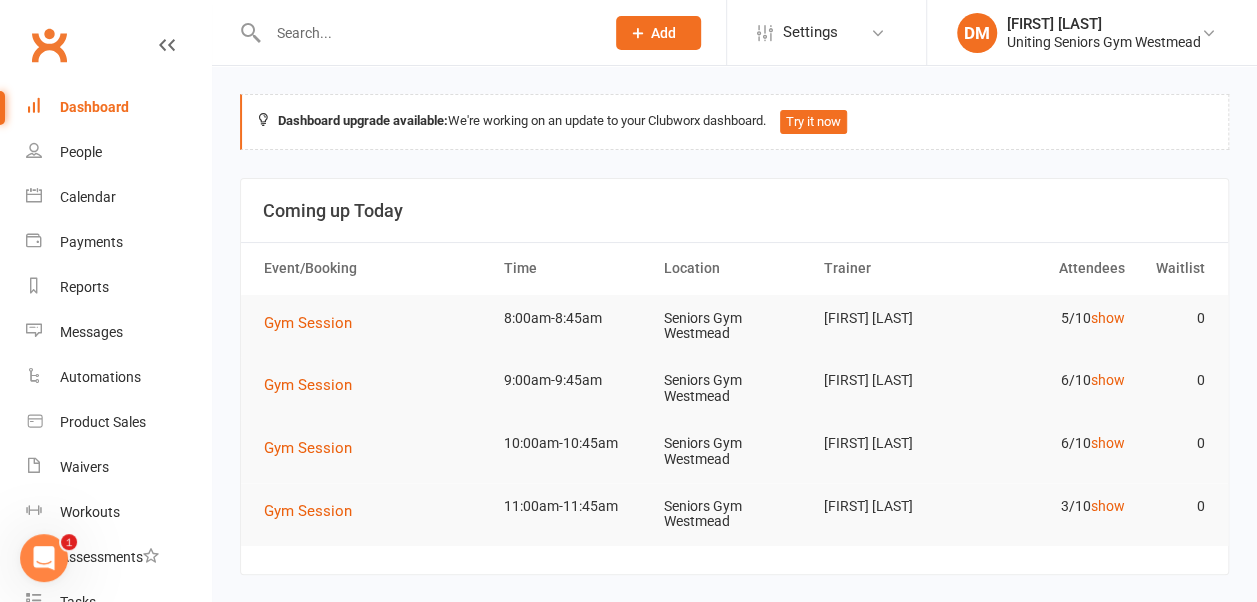 click at bounding box center (426, 33) 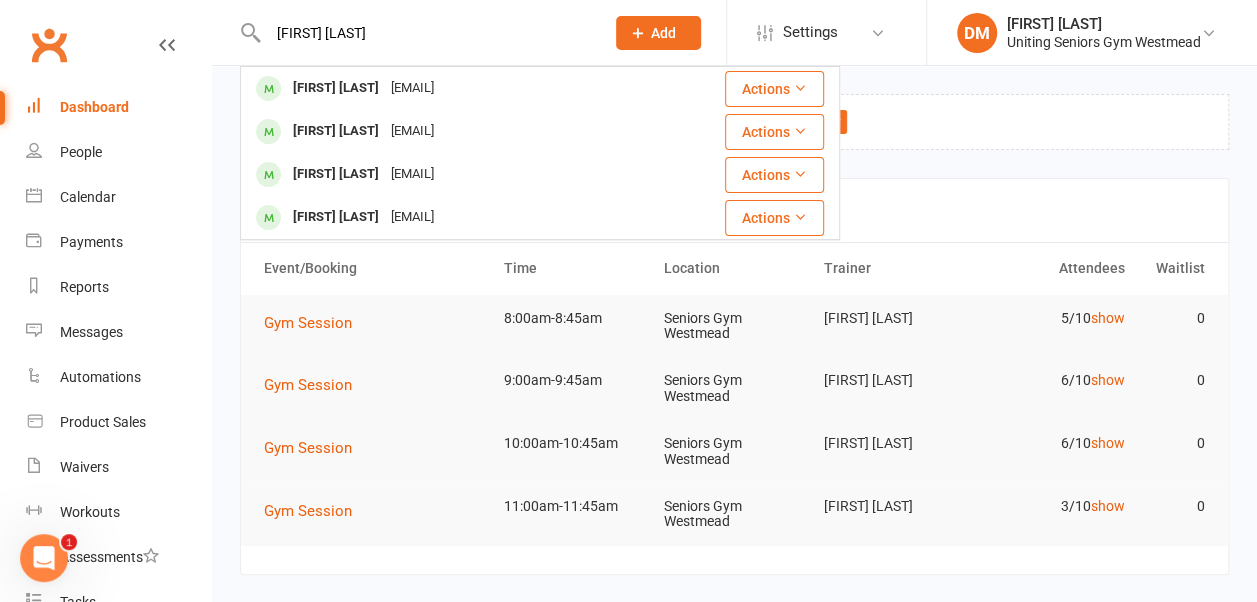 type on "[FIRST] [LAST]" 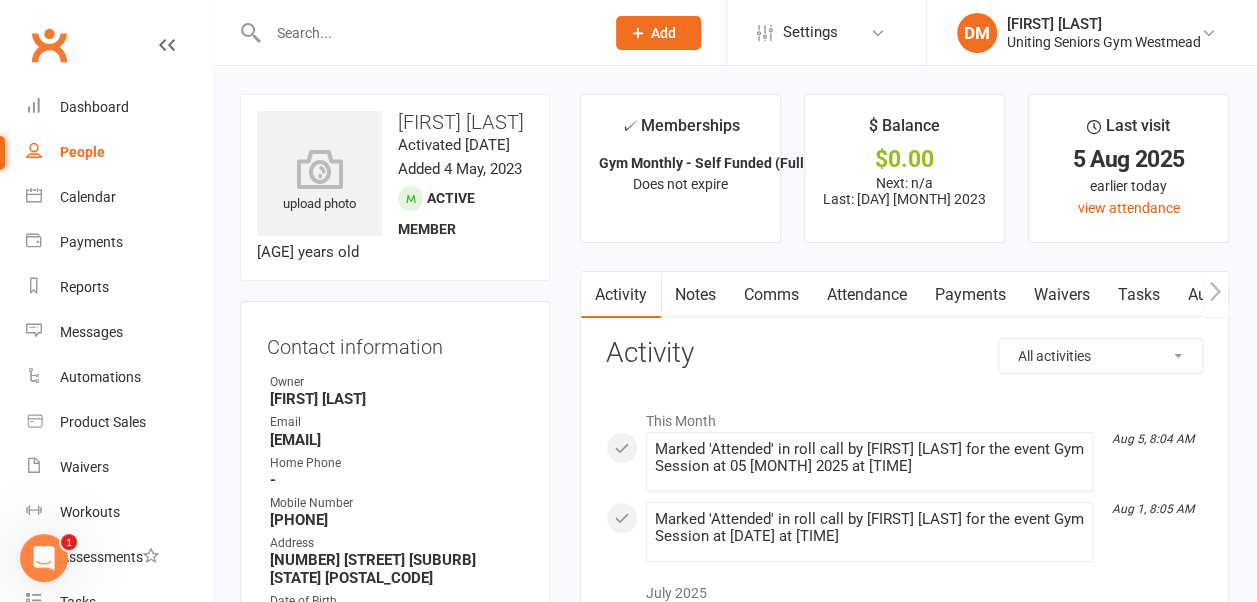 click on "Contact information" at bounding box center (395, 343) 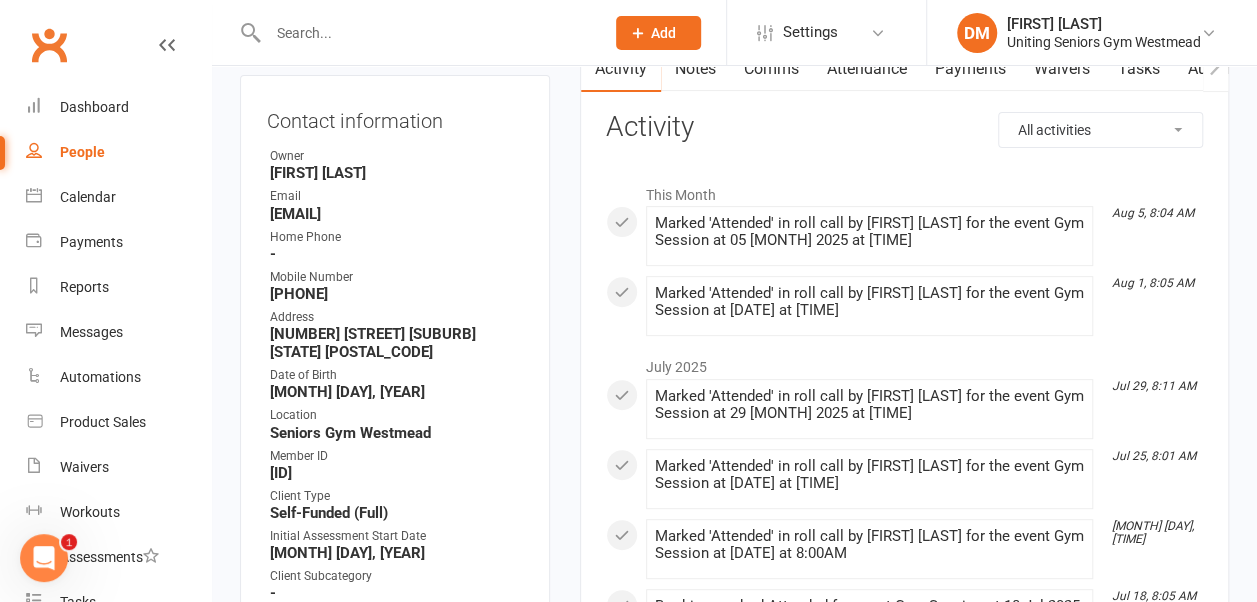 scroll, scrollTop: 0, scrollLeft: 0, axis: both 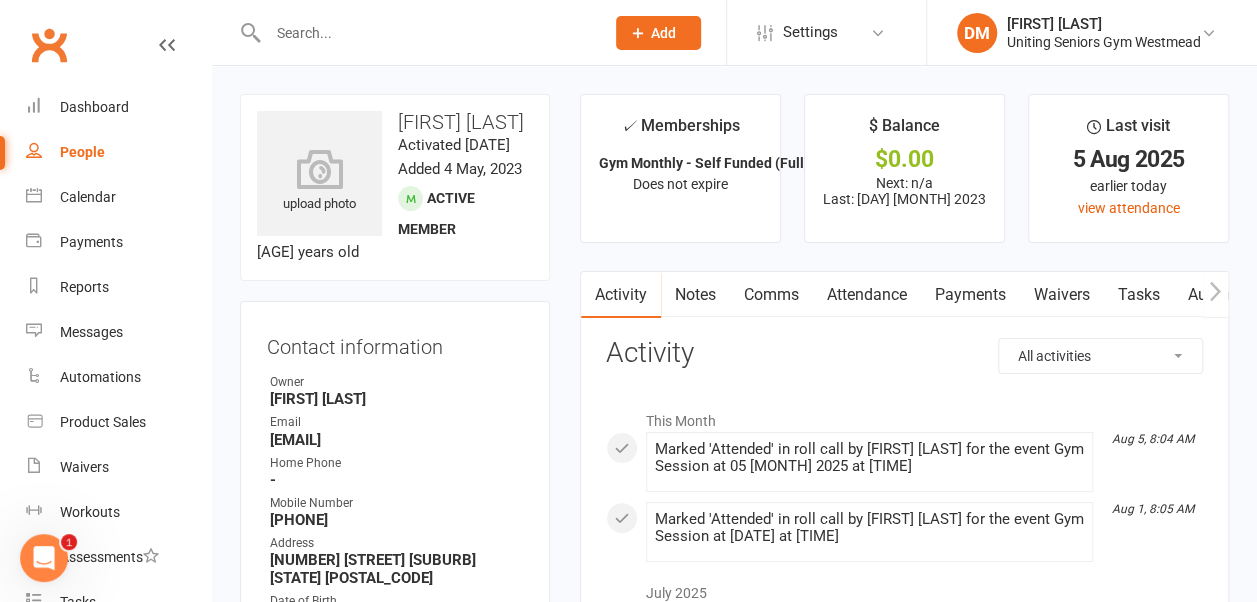 click at bounding box center [426, 33] 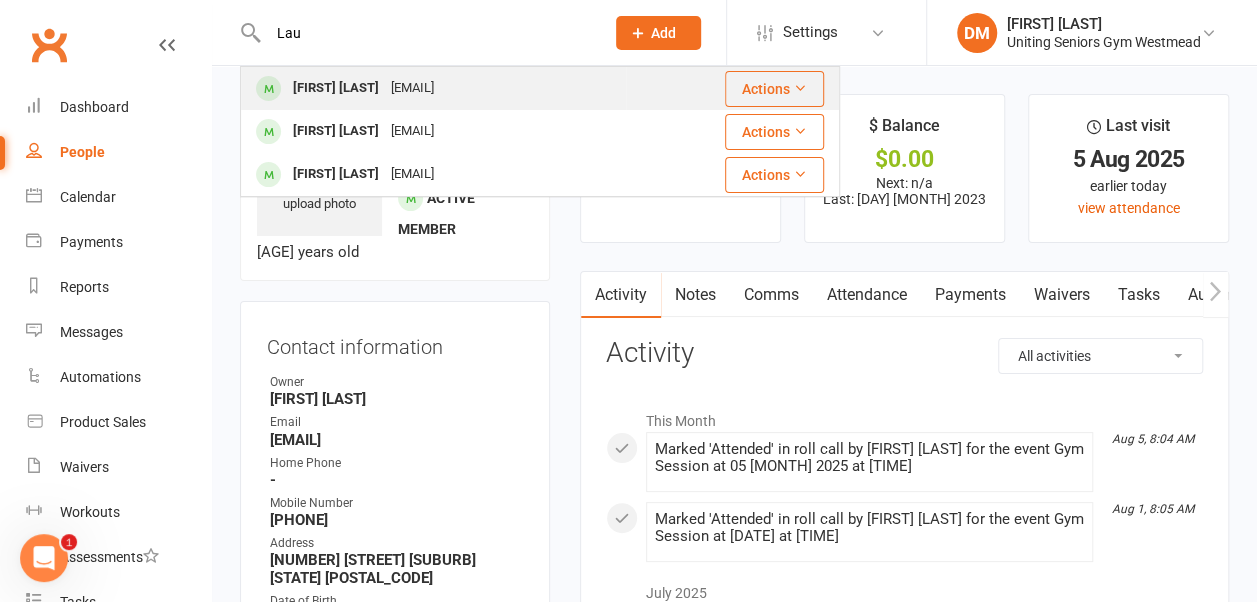 type on "Lau" 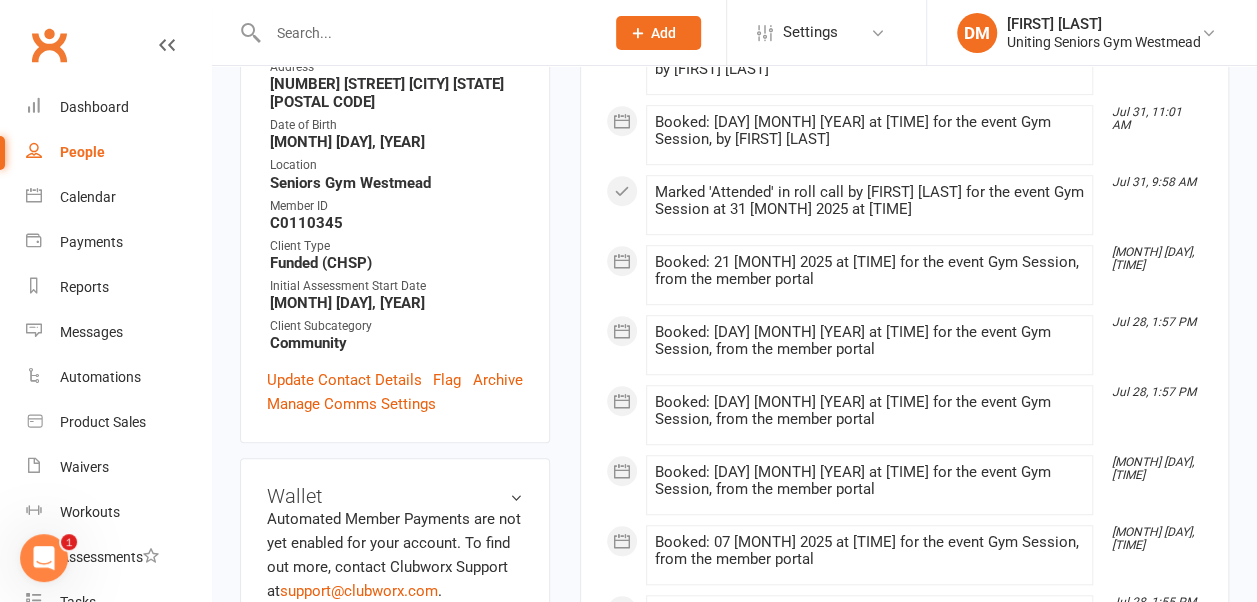 scroll, scrollTop: 0, scrollLeft: 0, axis: both 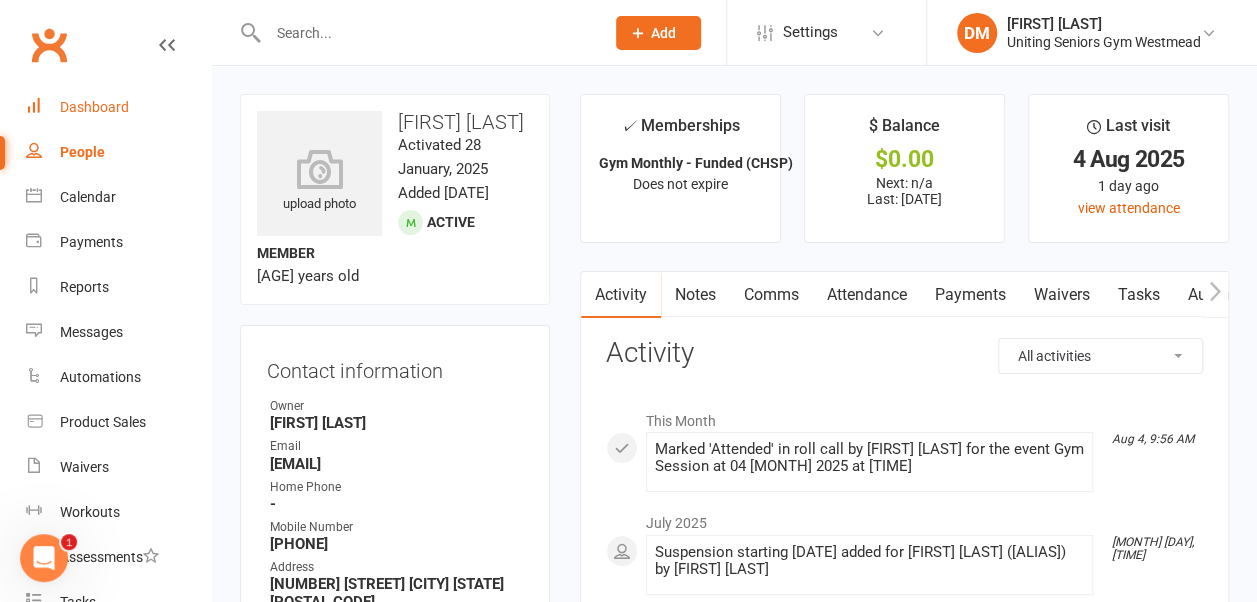 click on "Dashboard" at bounding box center [94, 107] 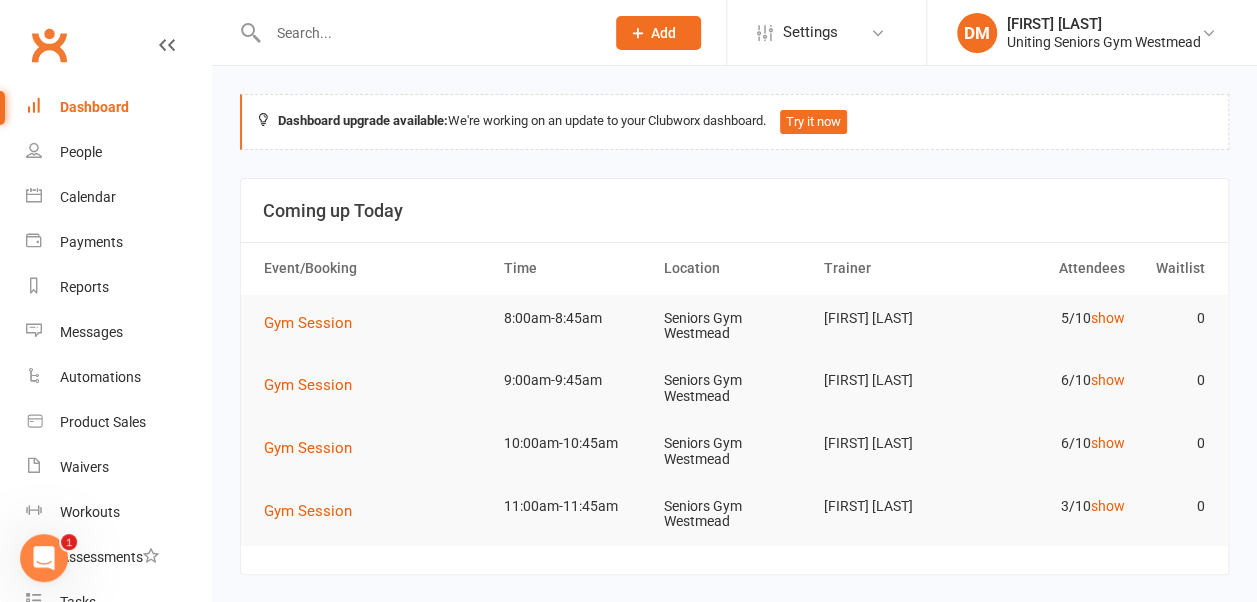 click at bounding box center (415, 32) 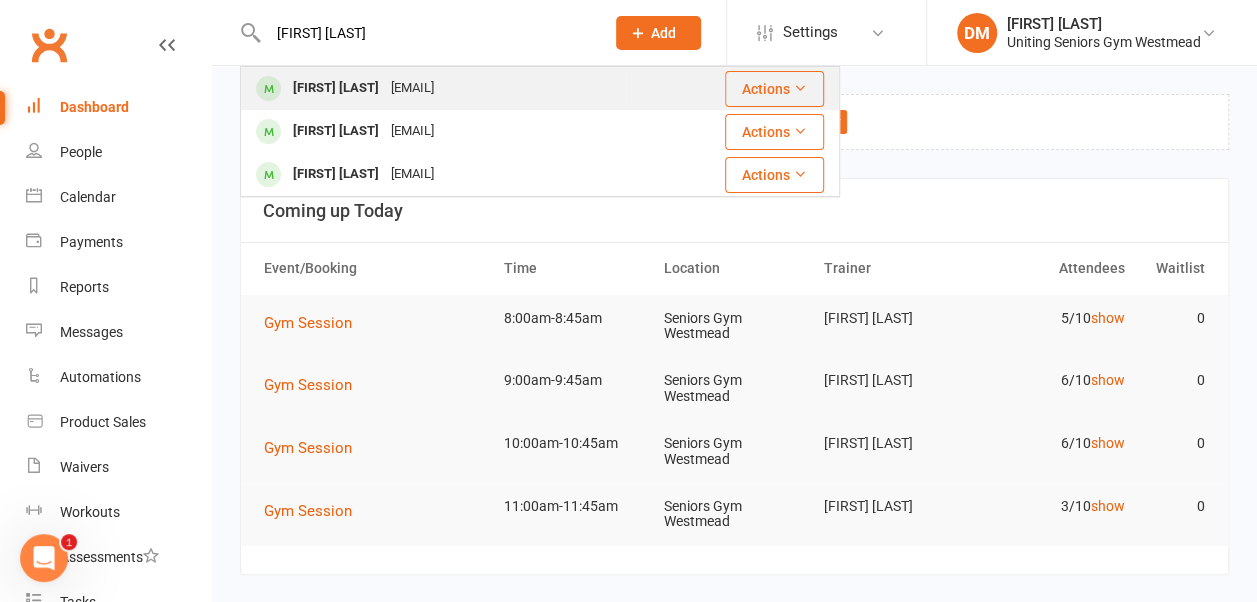 type on "[FIRST] [LAST]" 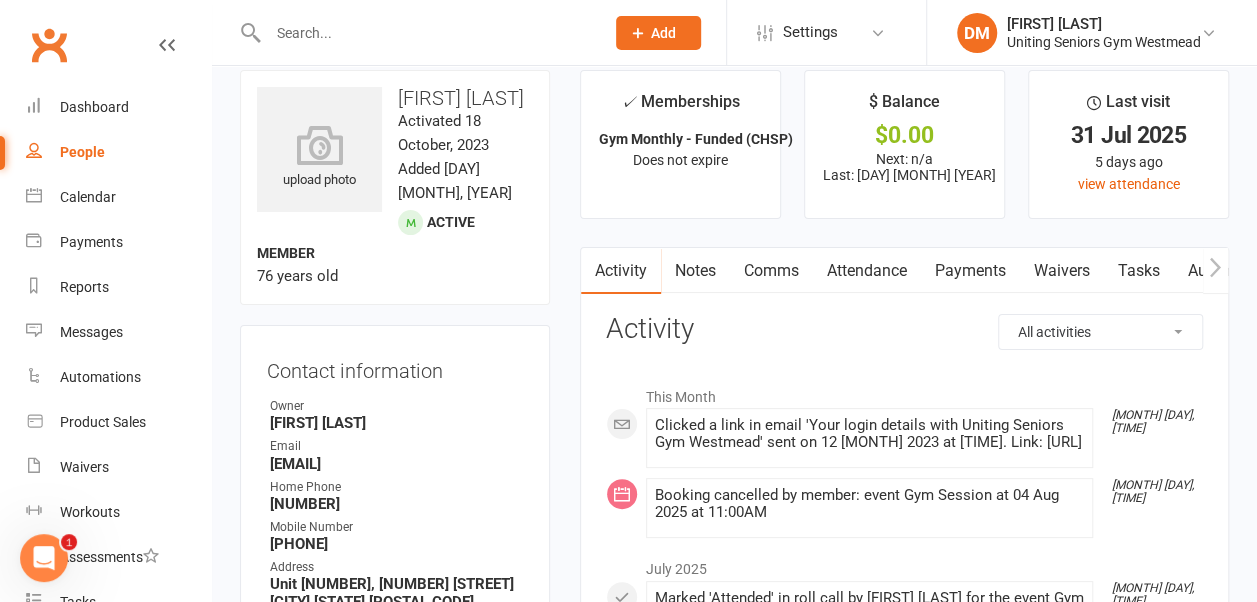 scroll, scrollTop: 0, scrollLeft: 0, axis: both 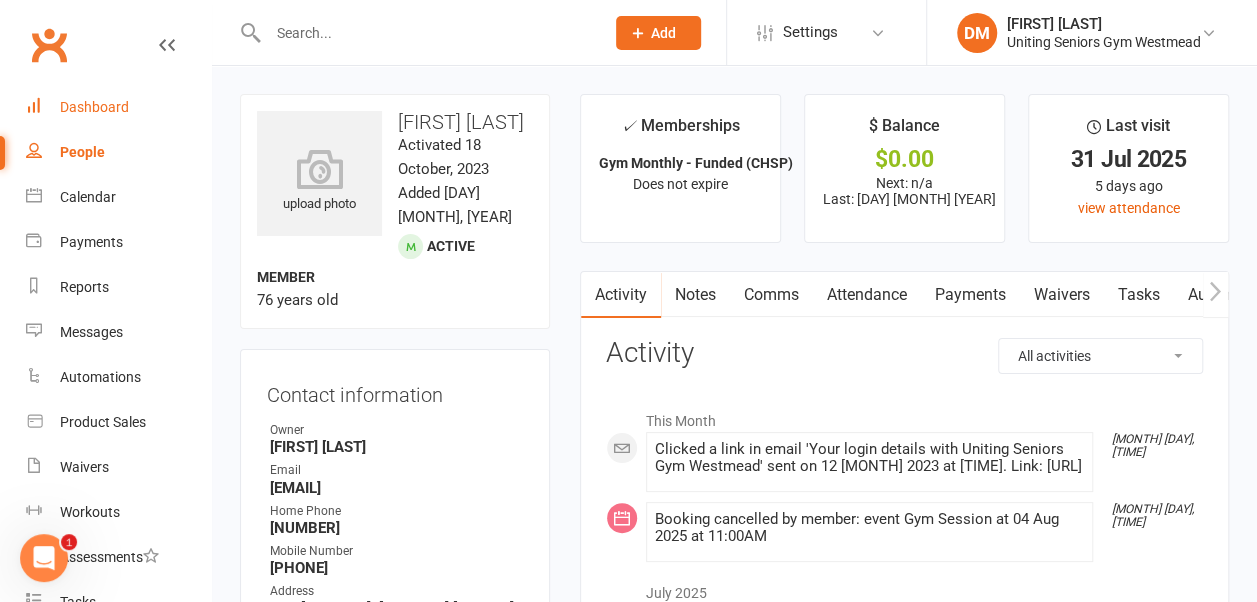 click on "Dashboard" at bounding box center [118, 107] 